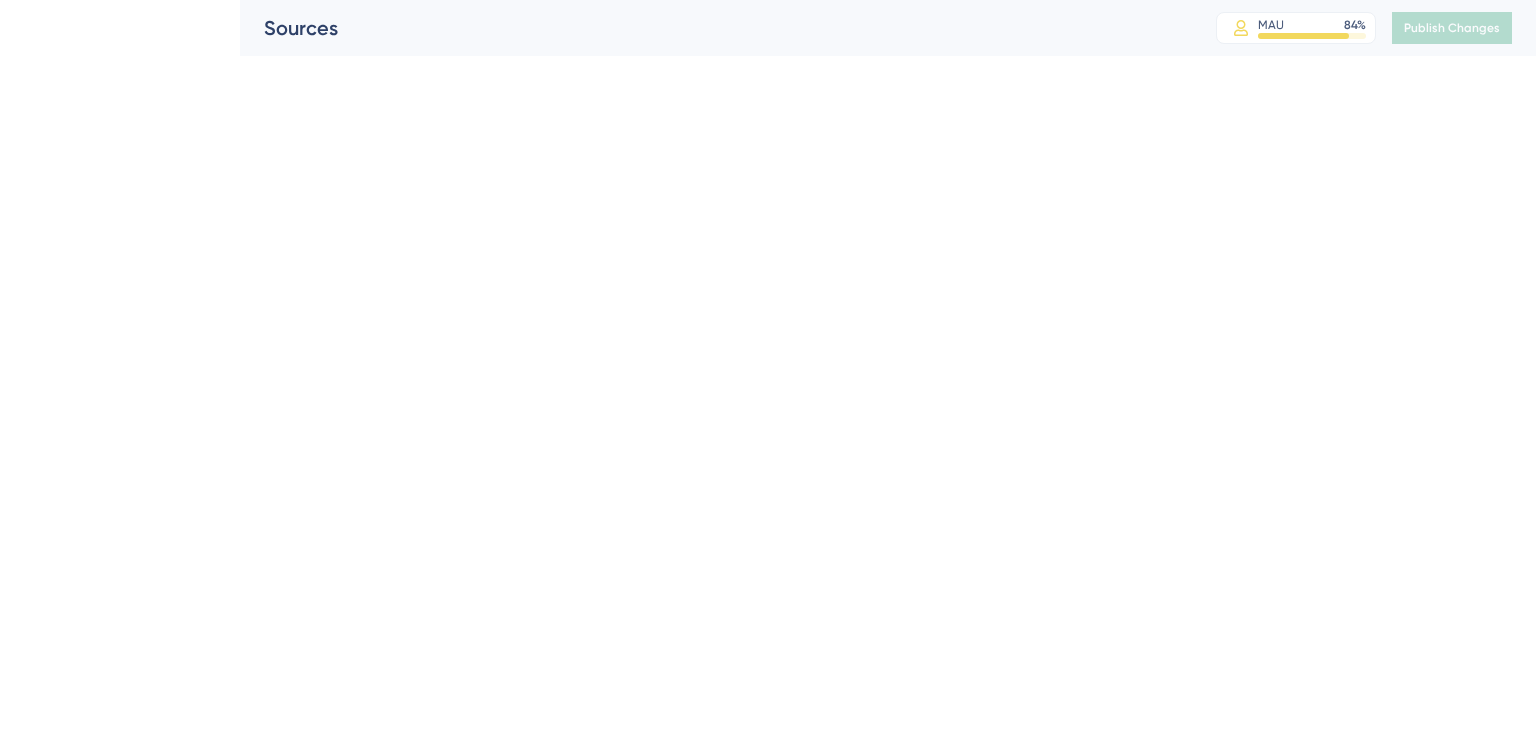 scroll, scrollTop: 0, scrollLeft: 0, axis: both 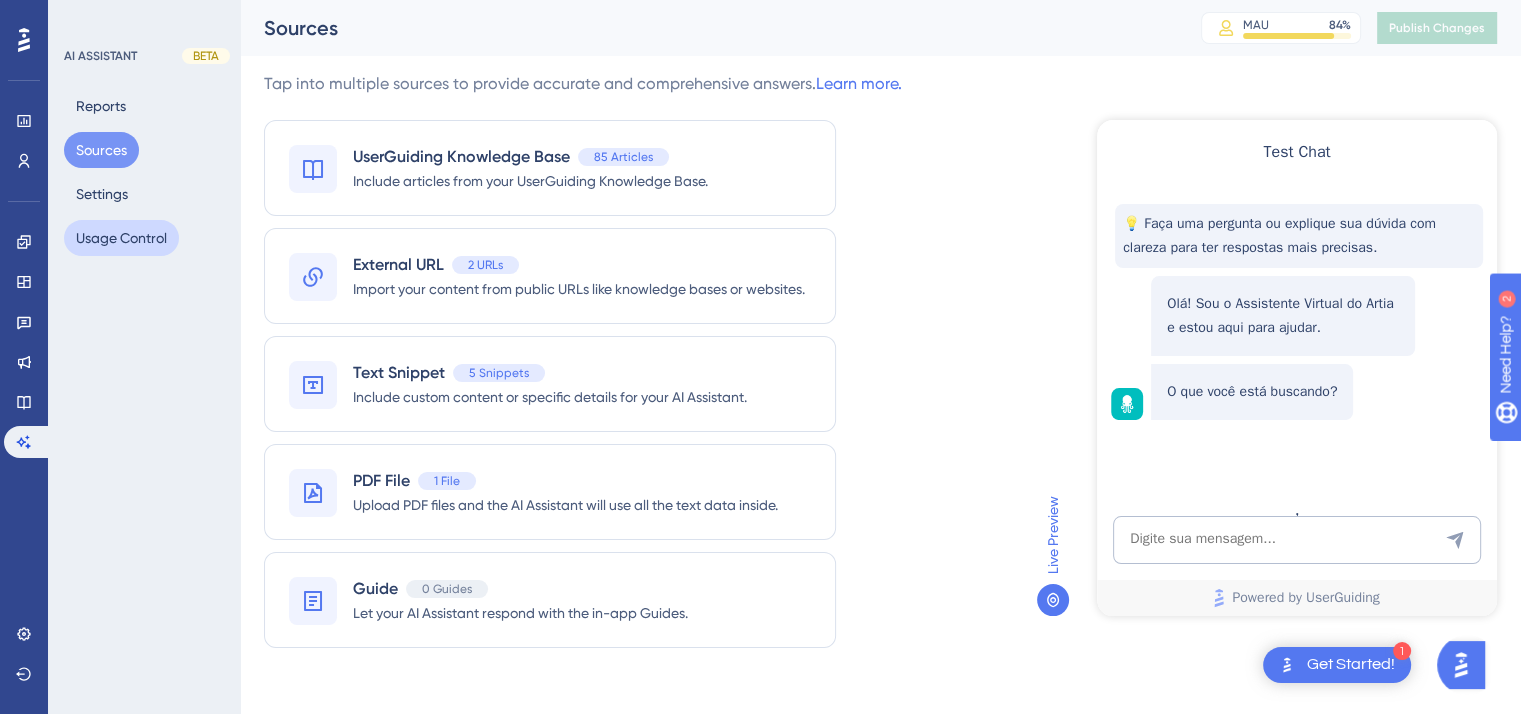 click on "Usage Control" at bounding box center (121, 238) 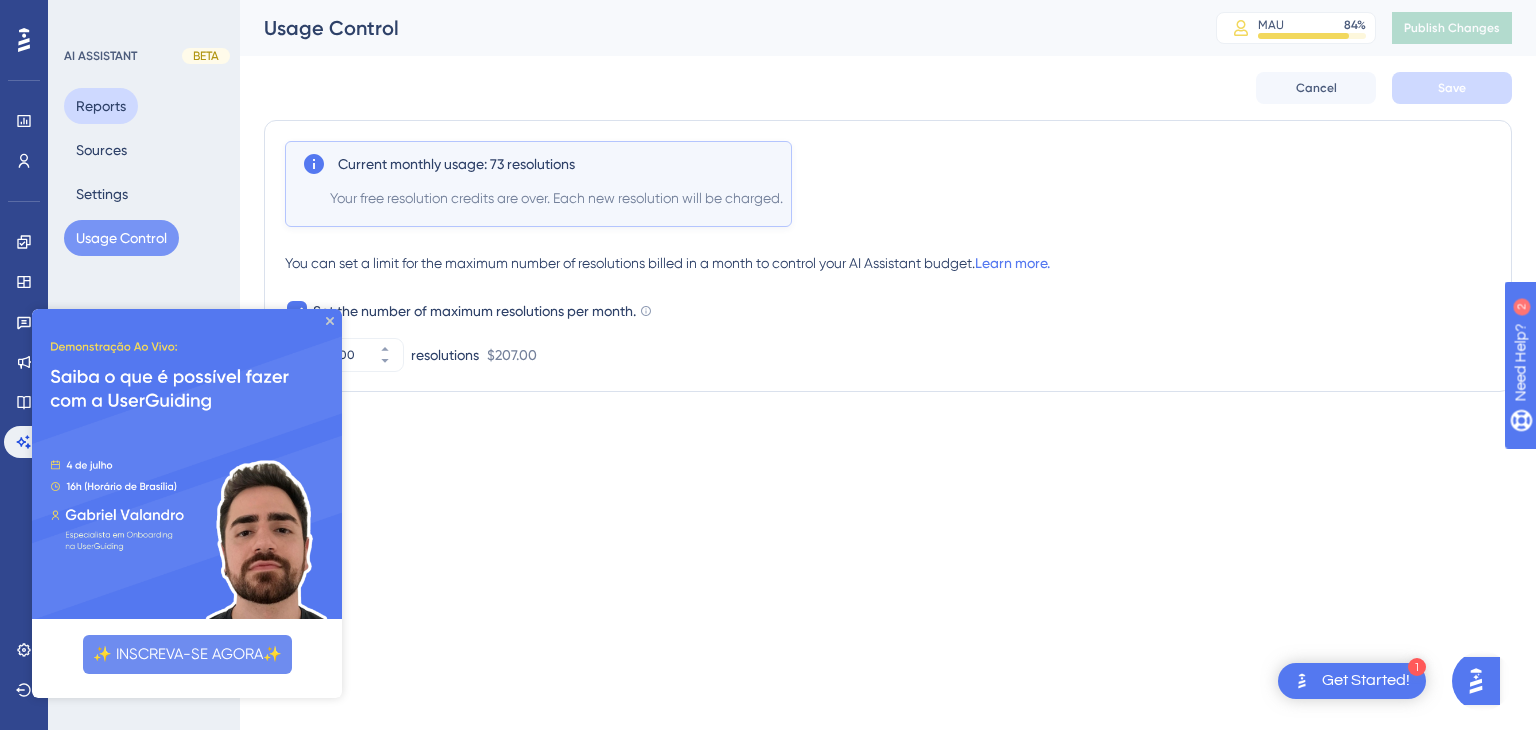 click on "Reports" at bounding box center [101, 106] 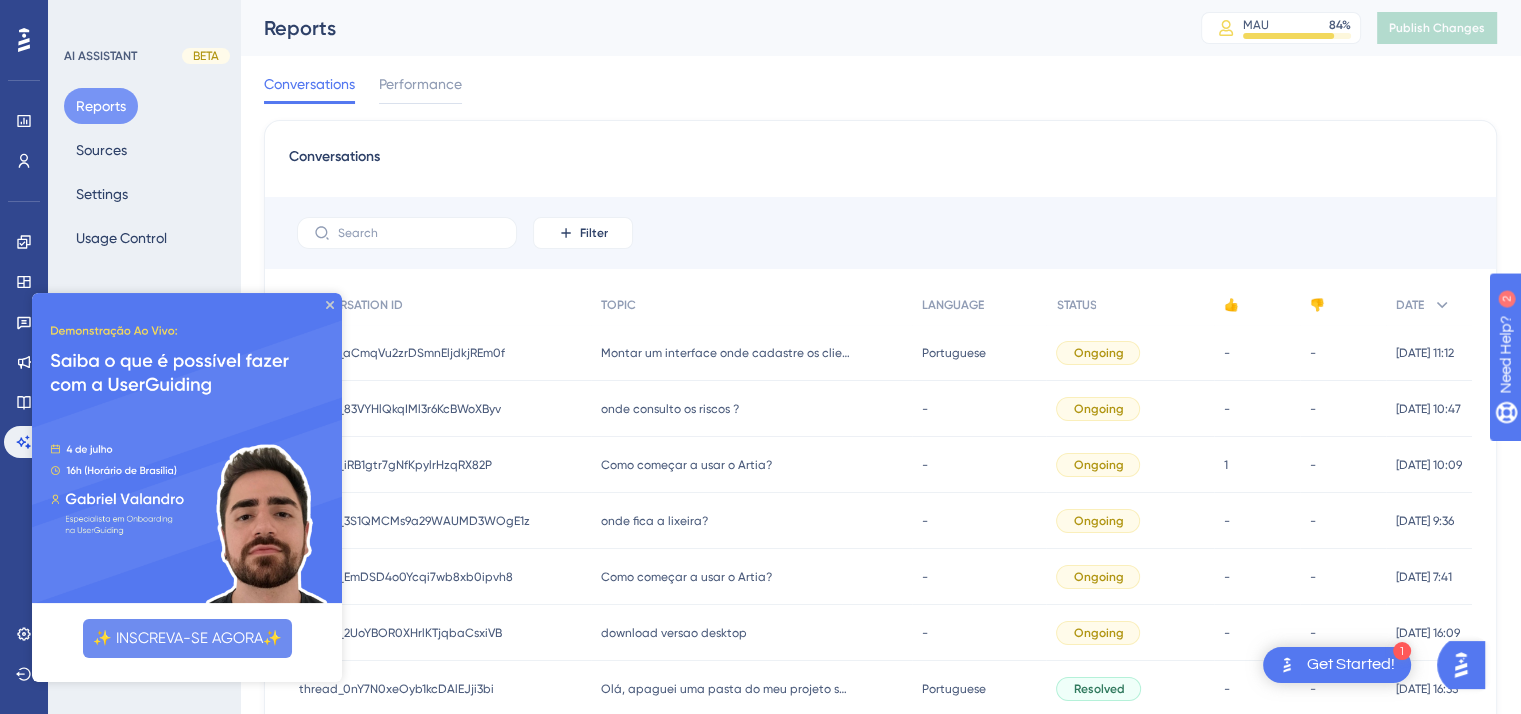 click 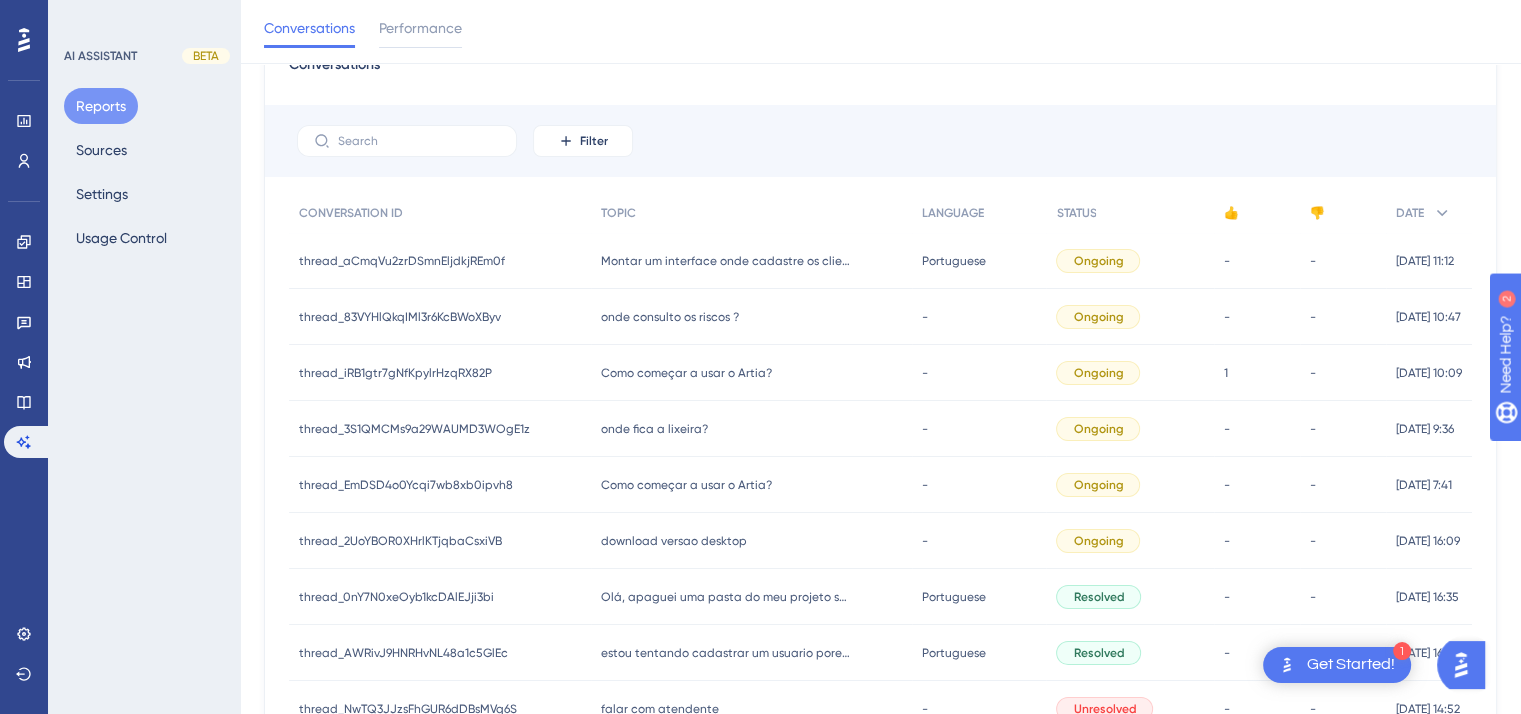 scroll, scrollTop: 200, scrollLeft: 0, axis: vertical 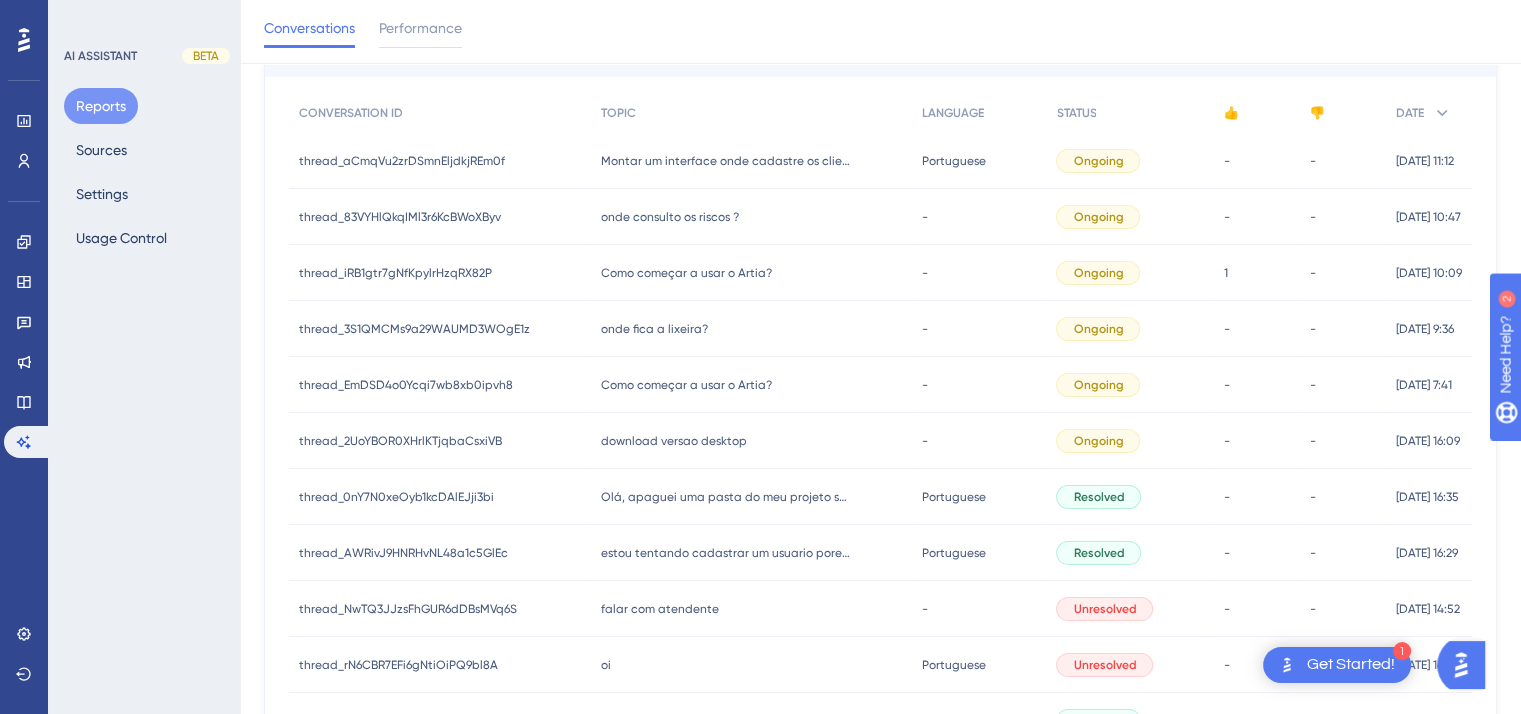 click on "onde fica a lixeira?" at bounding box center (654, 329) 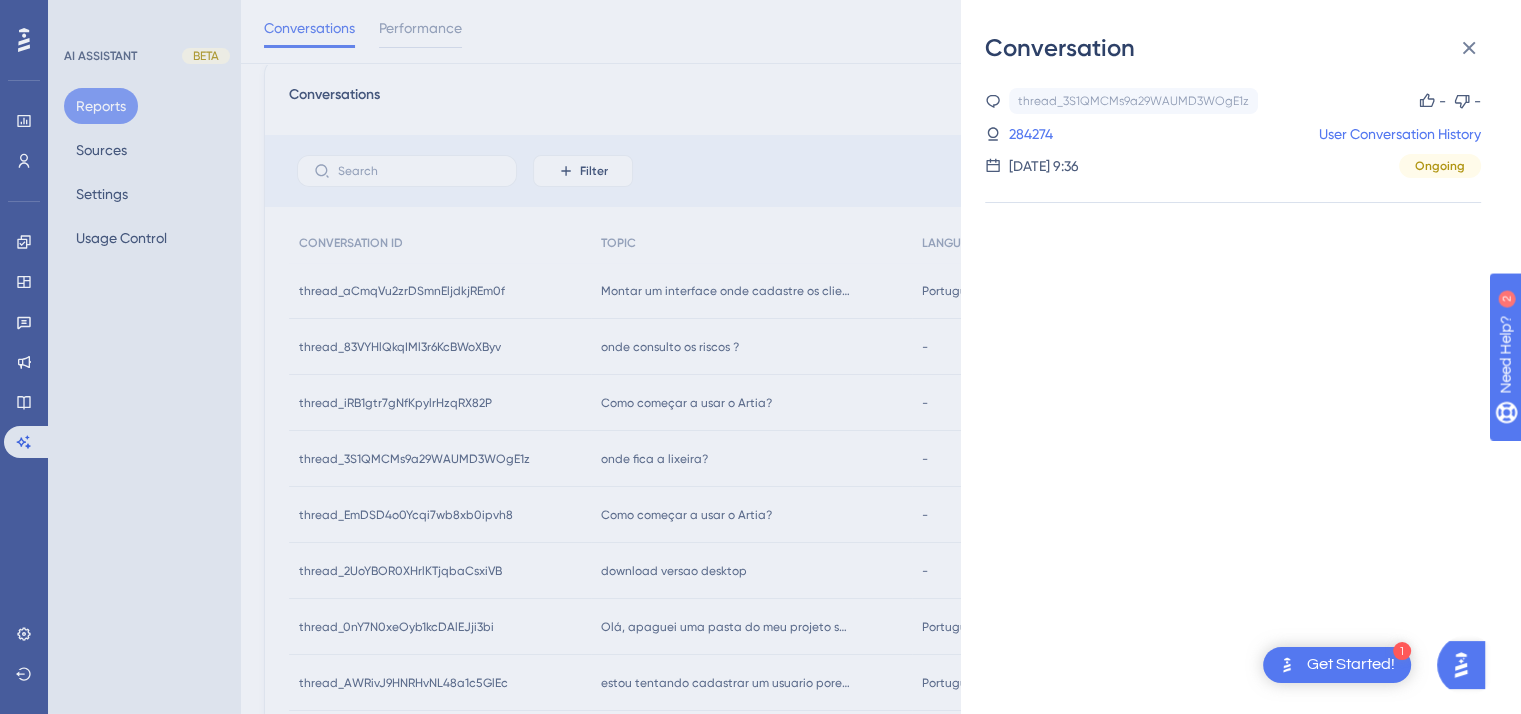 scroll, scrollTop: 0, scrollLeft: 0, axis: both 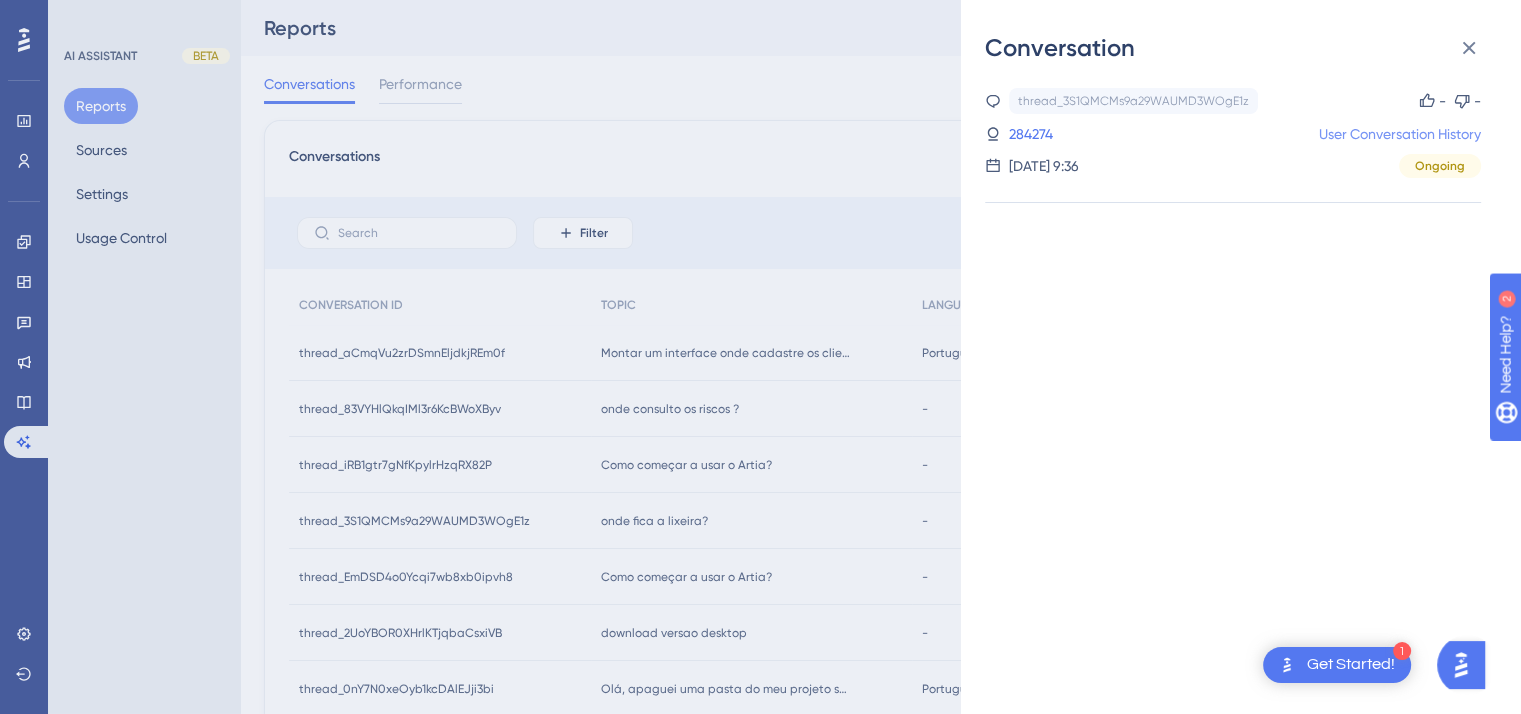 click on "User Conversation History" at bounding box center (1400, 134) 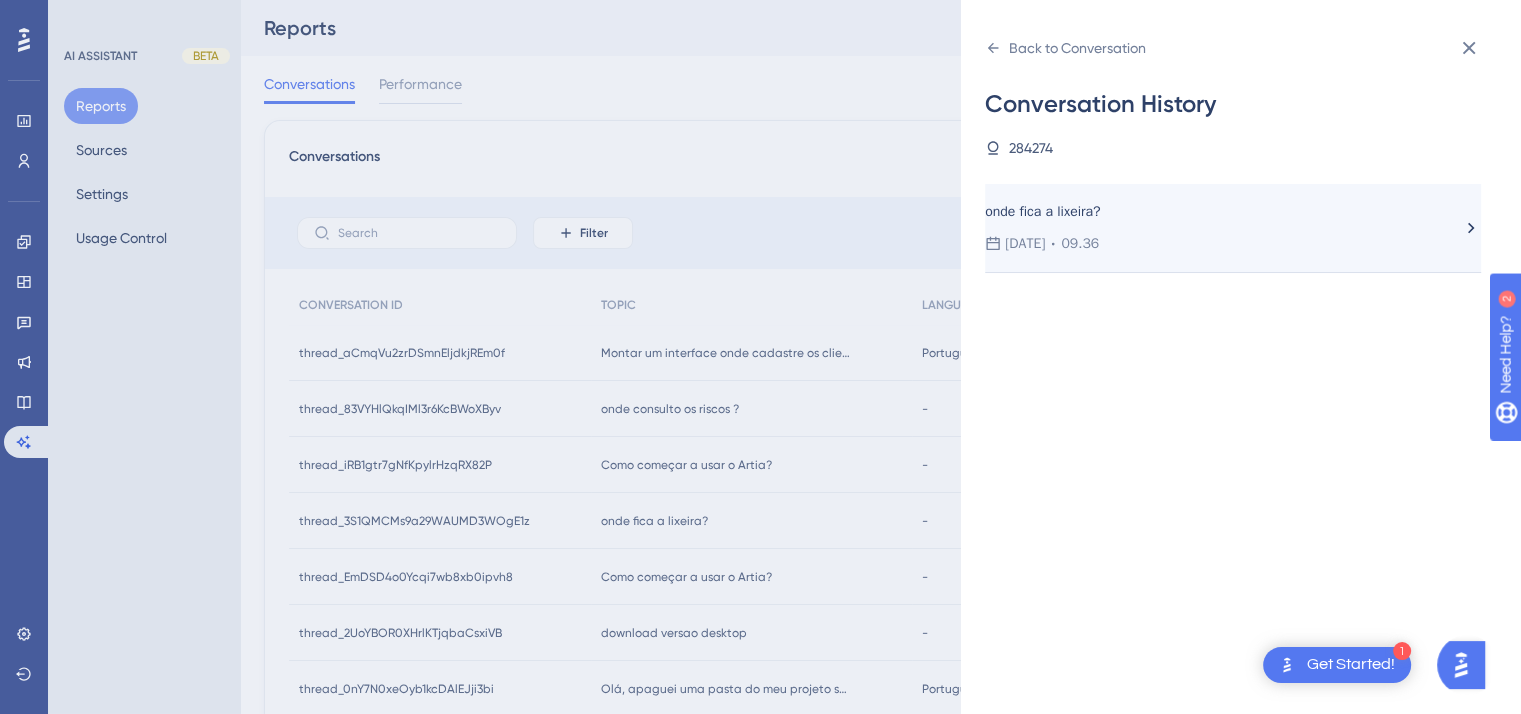 click on "14.07.2025 09.36" at bounding box center (1223, 244) 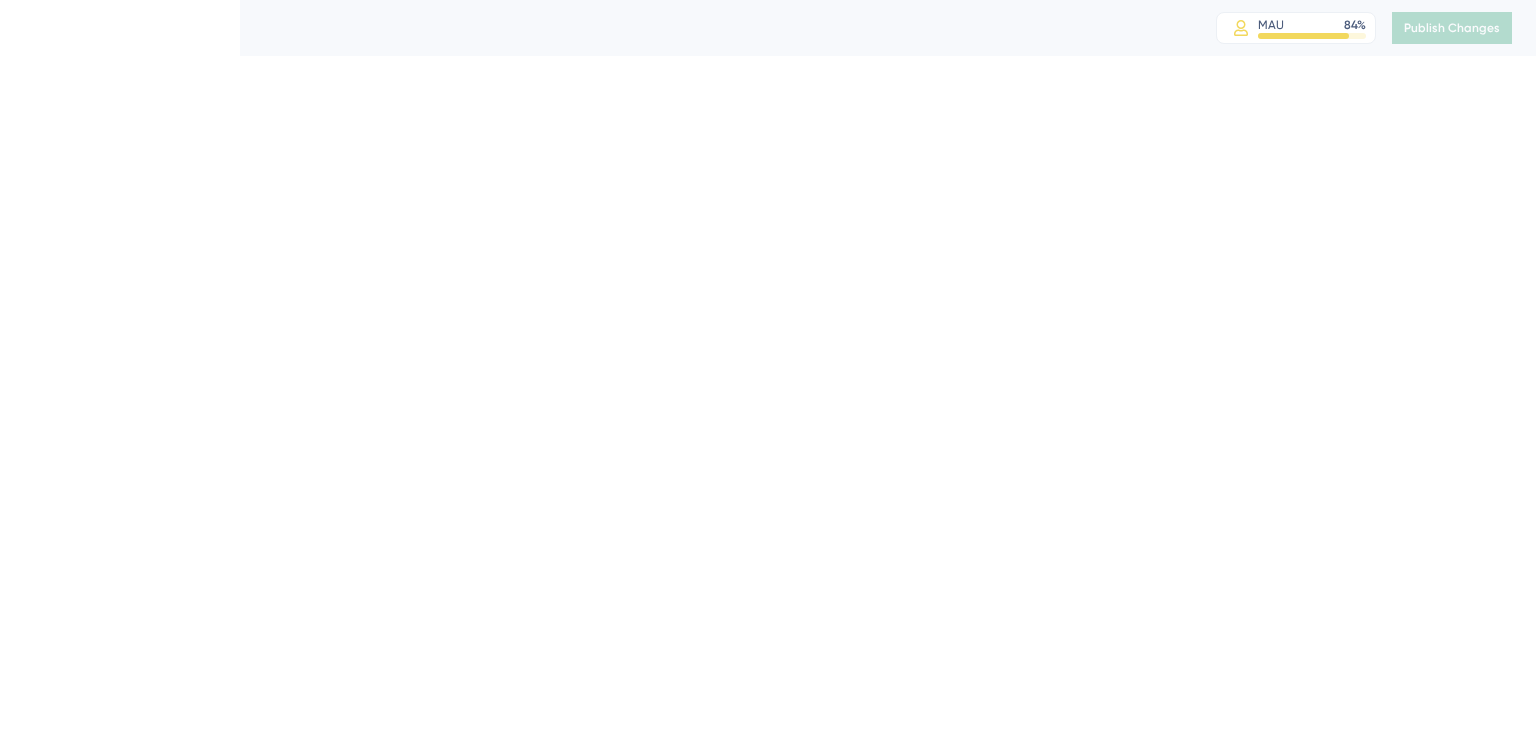 scroll, scrollTop: 0, scrollLeft: 0, axis: both 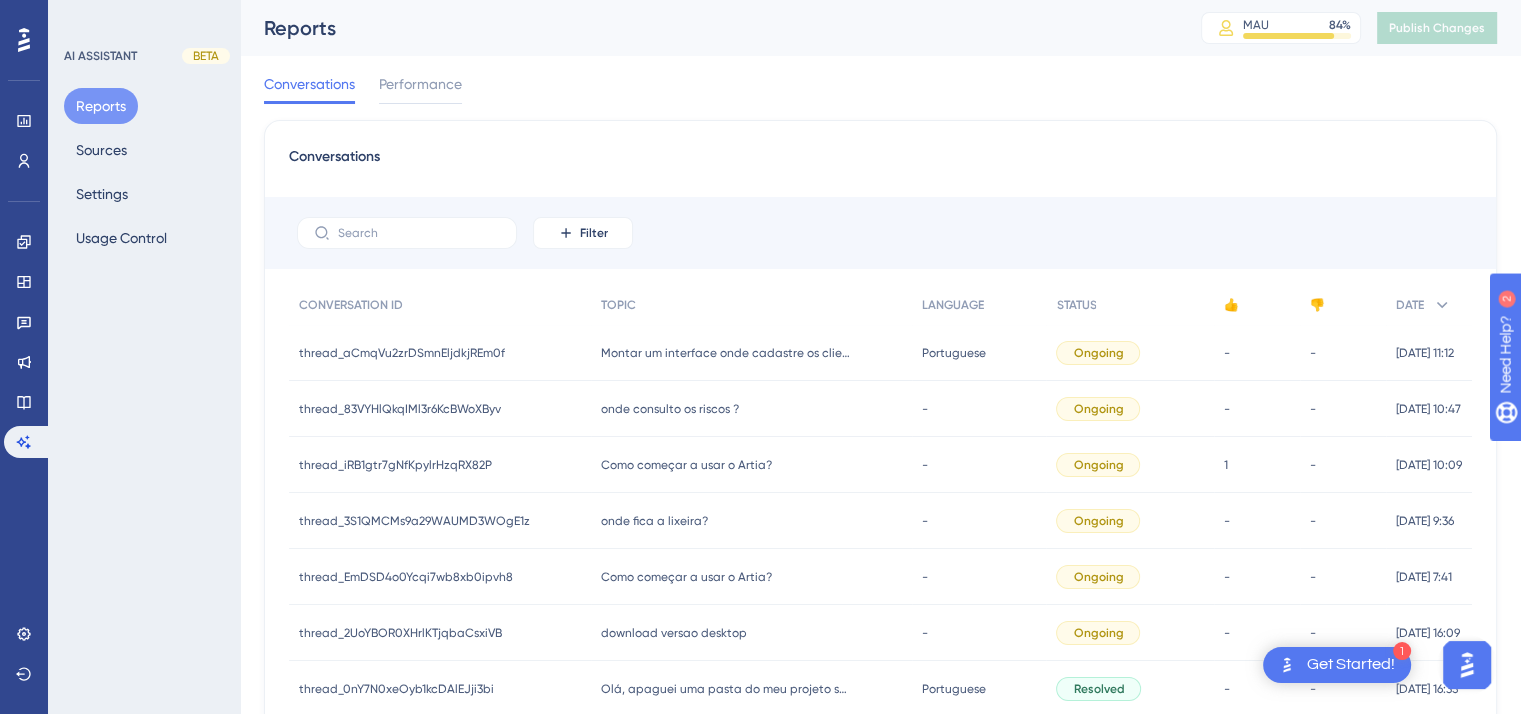 click on "onde fica a lixeira?" at bounding box center [654, 521] 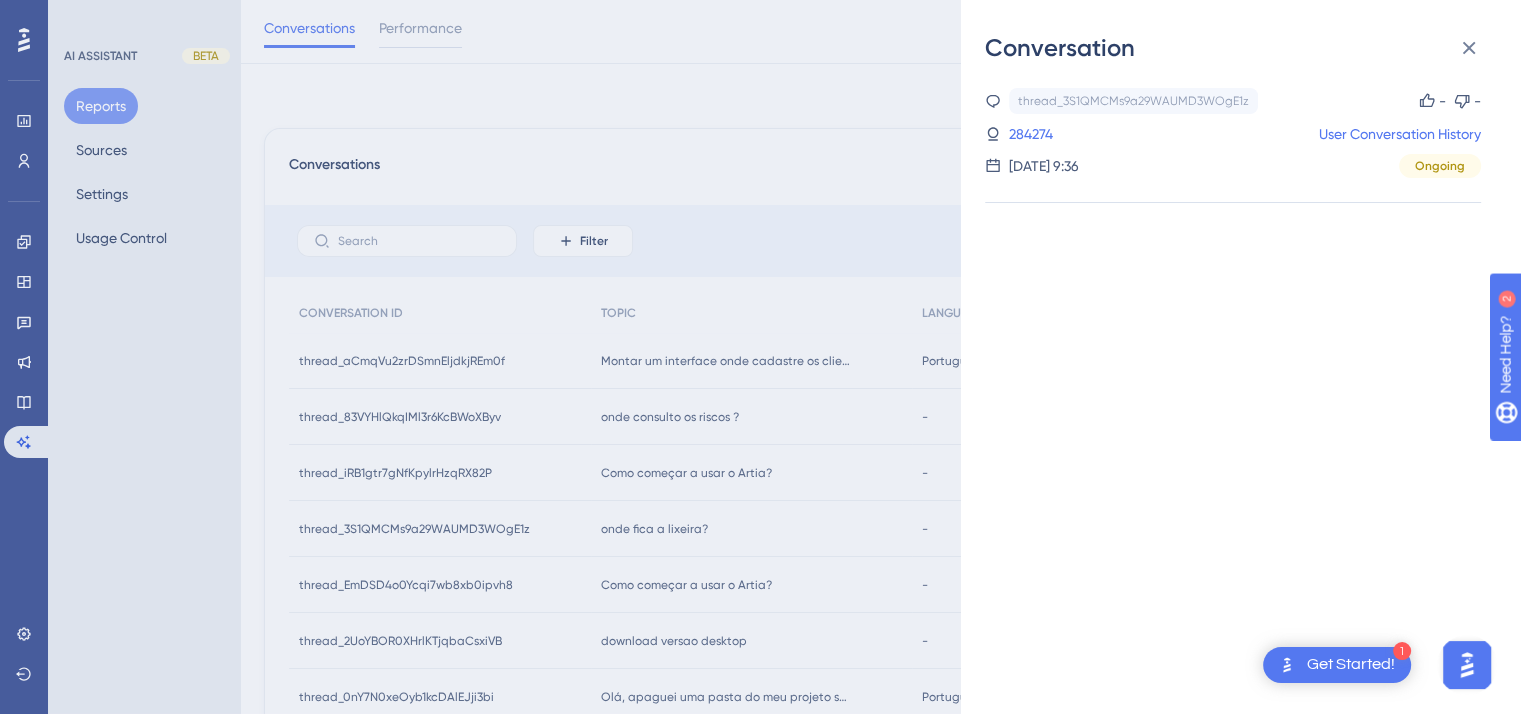 scroll, scrollTop: 0, scrollLeft: 0, axis: both 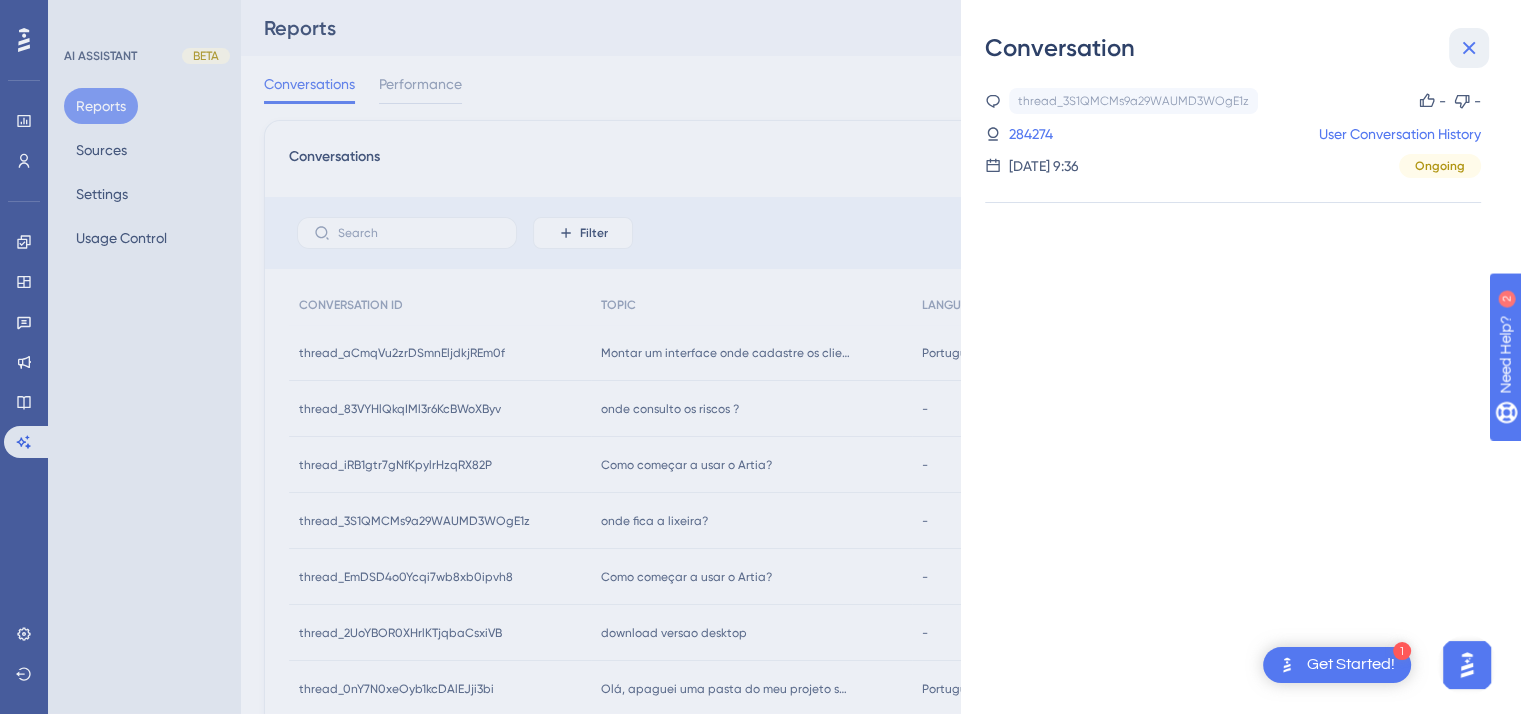 click 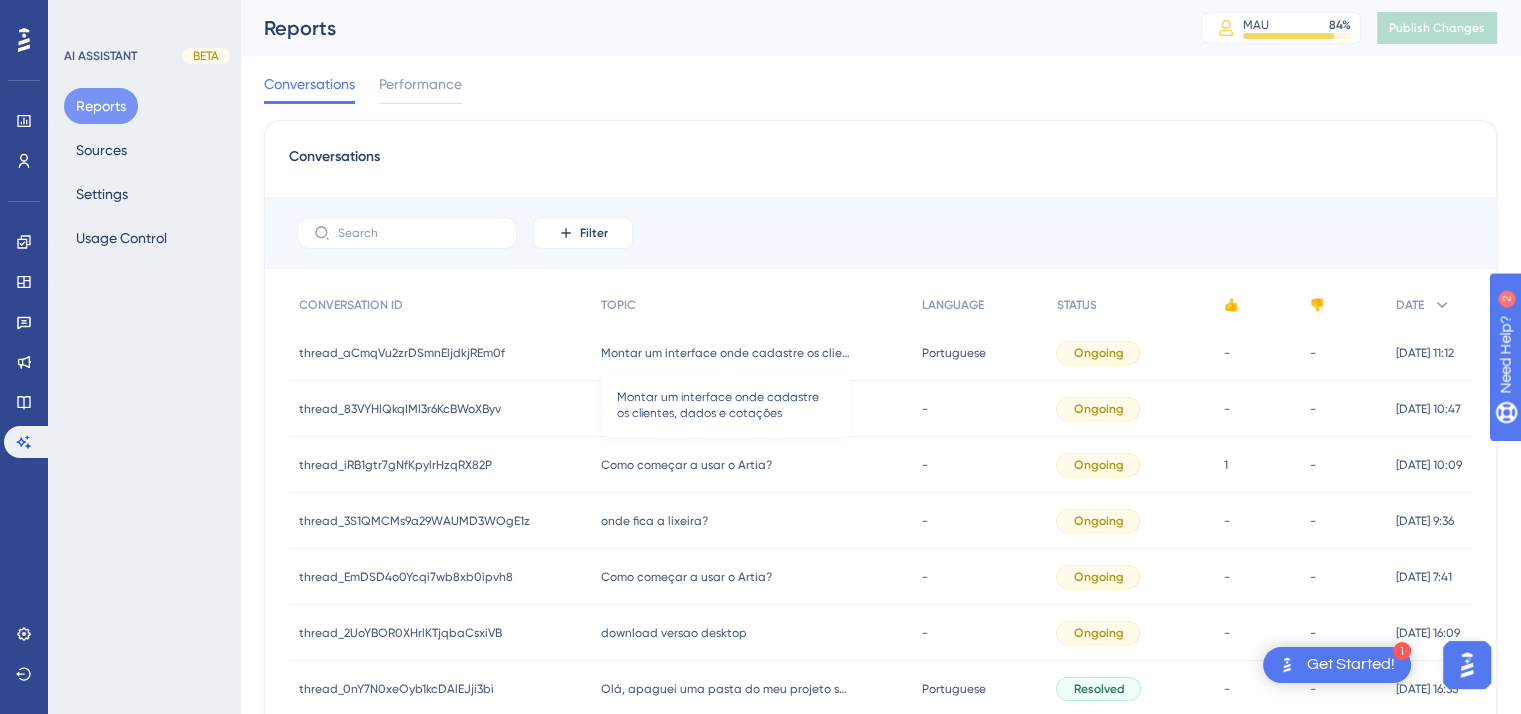 click on "Montar um interface onde cadastre os clientes, dados e cotações" at bounding box center [726, 353] 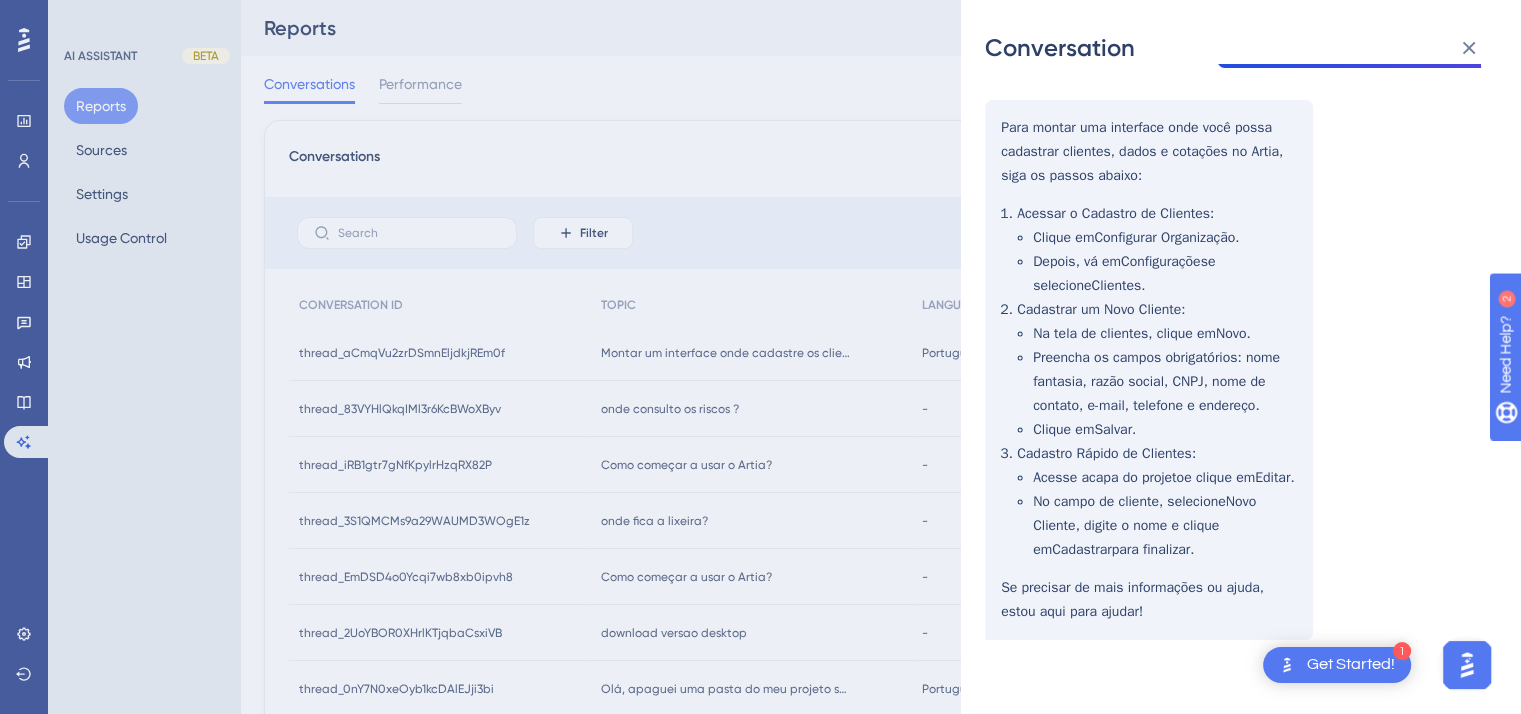 scroll, scrollTop: 283, scrollLeft: 0, axis: vertical 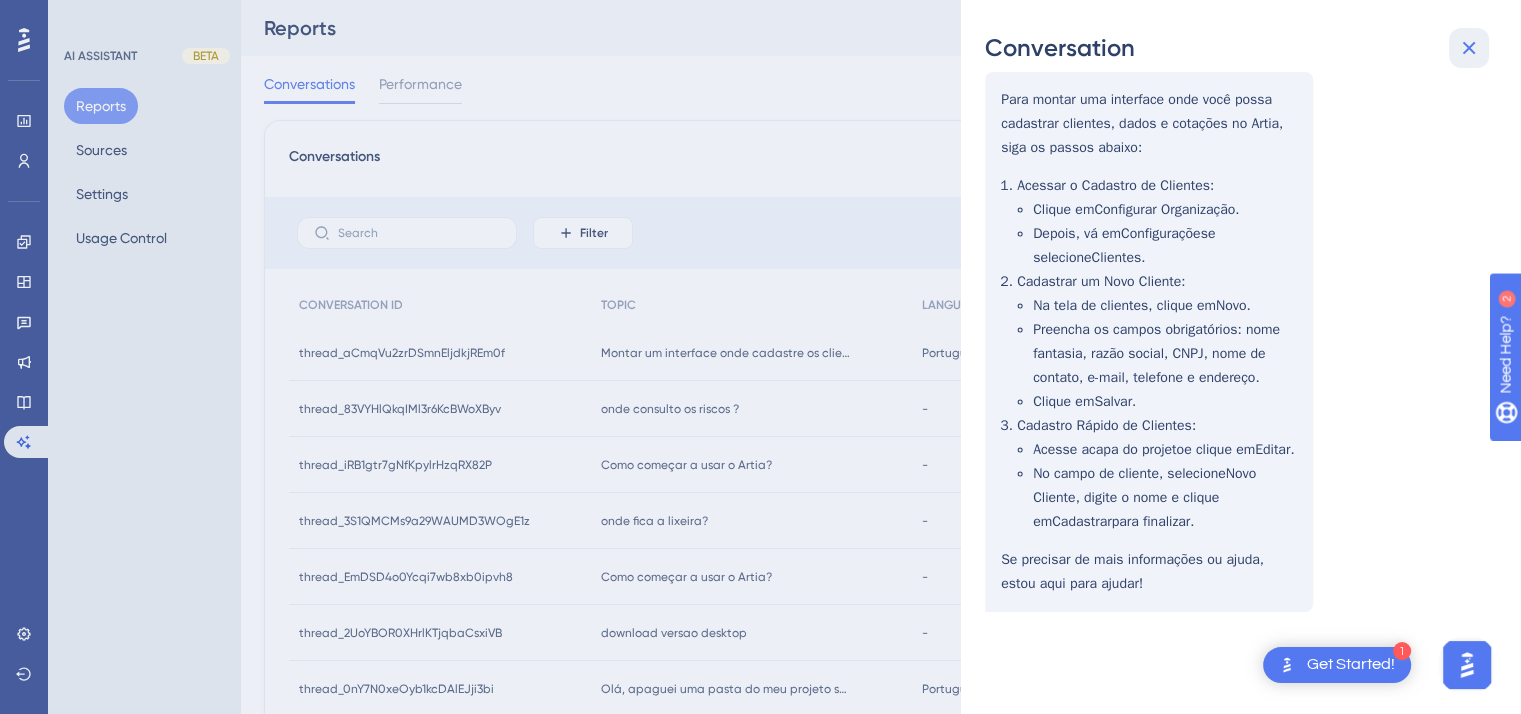 click 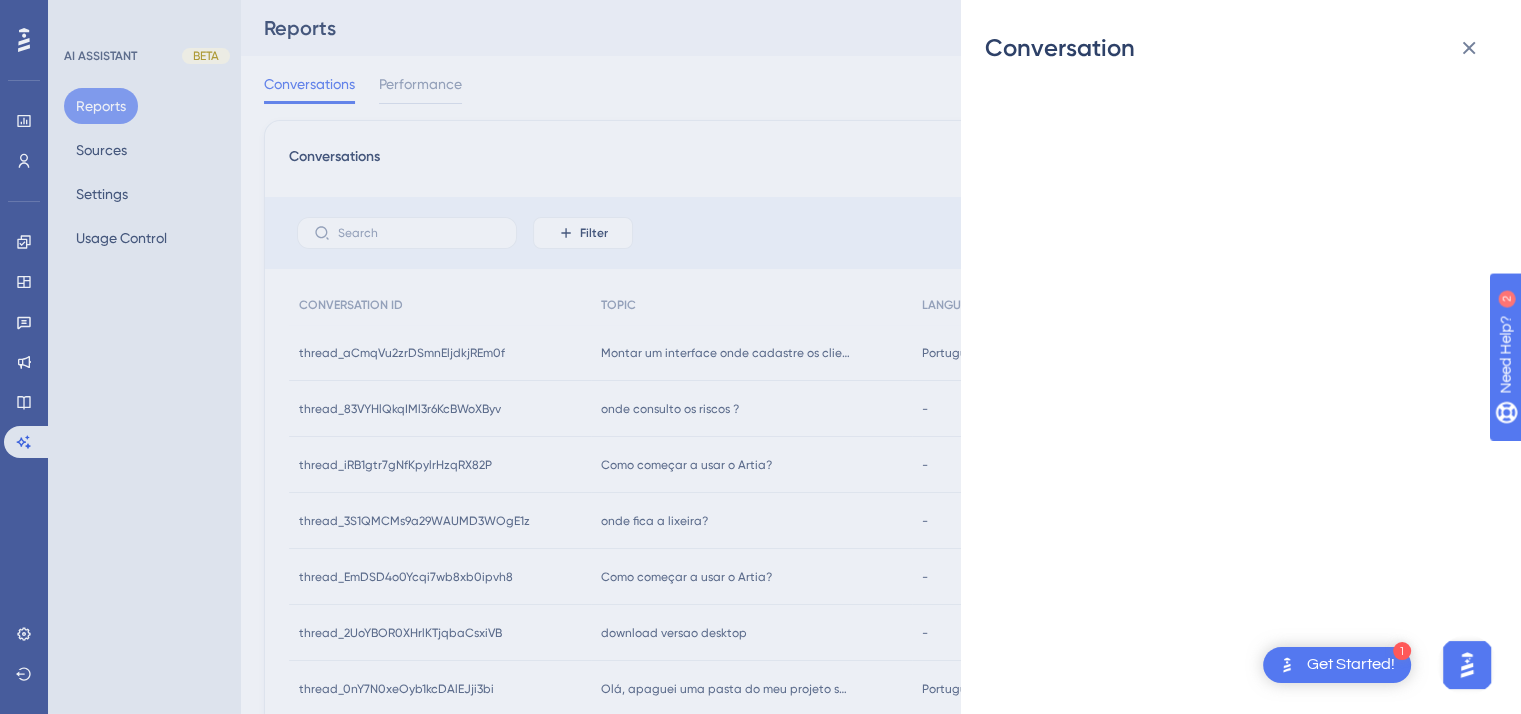 scroll, scrollTop: 0, scrollLeft: 0, axis: both 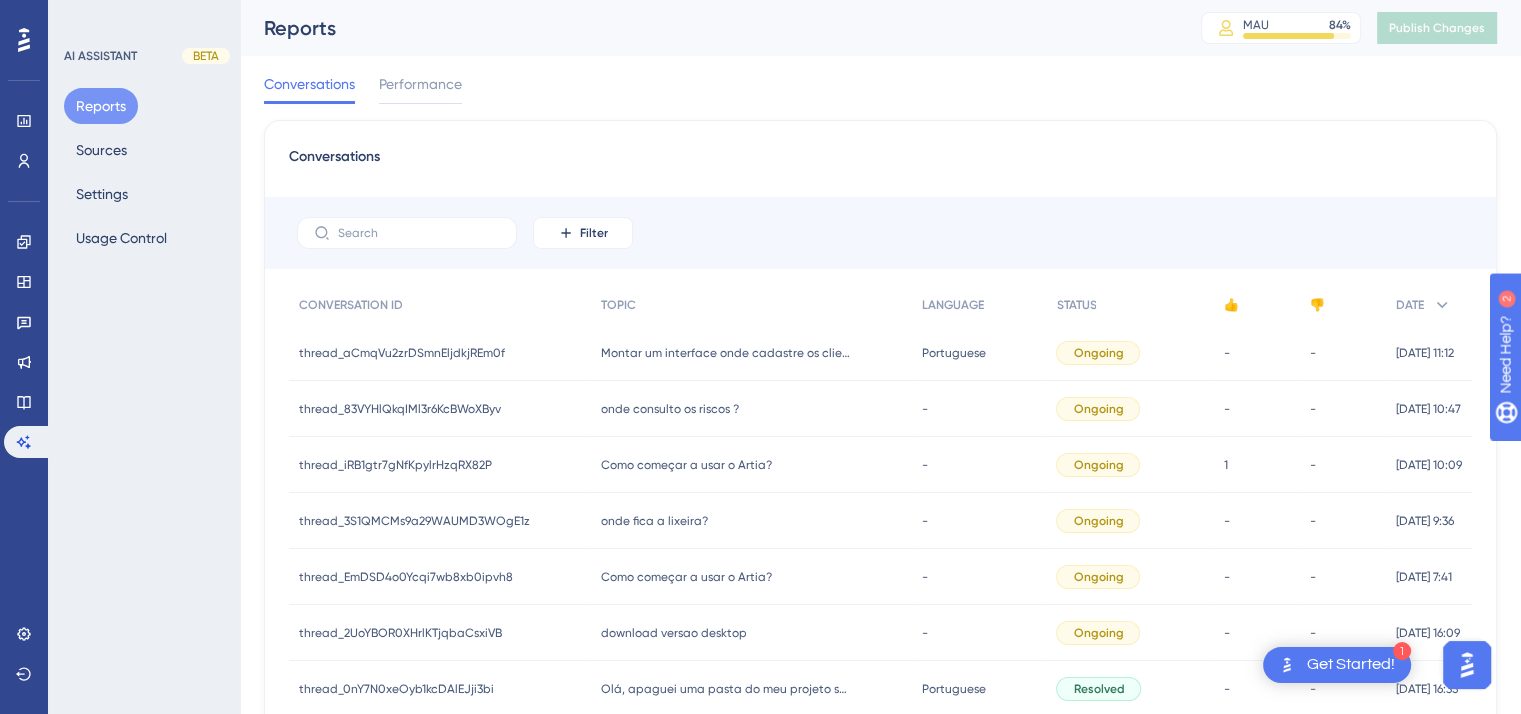 click on "onde fica a lixeira?" at bounding box center [654, 521] 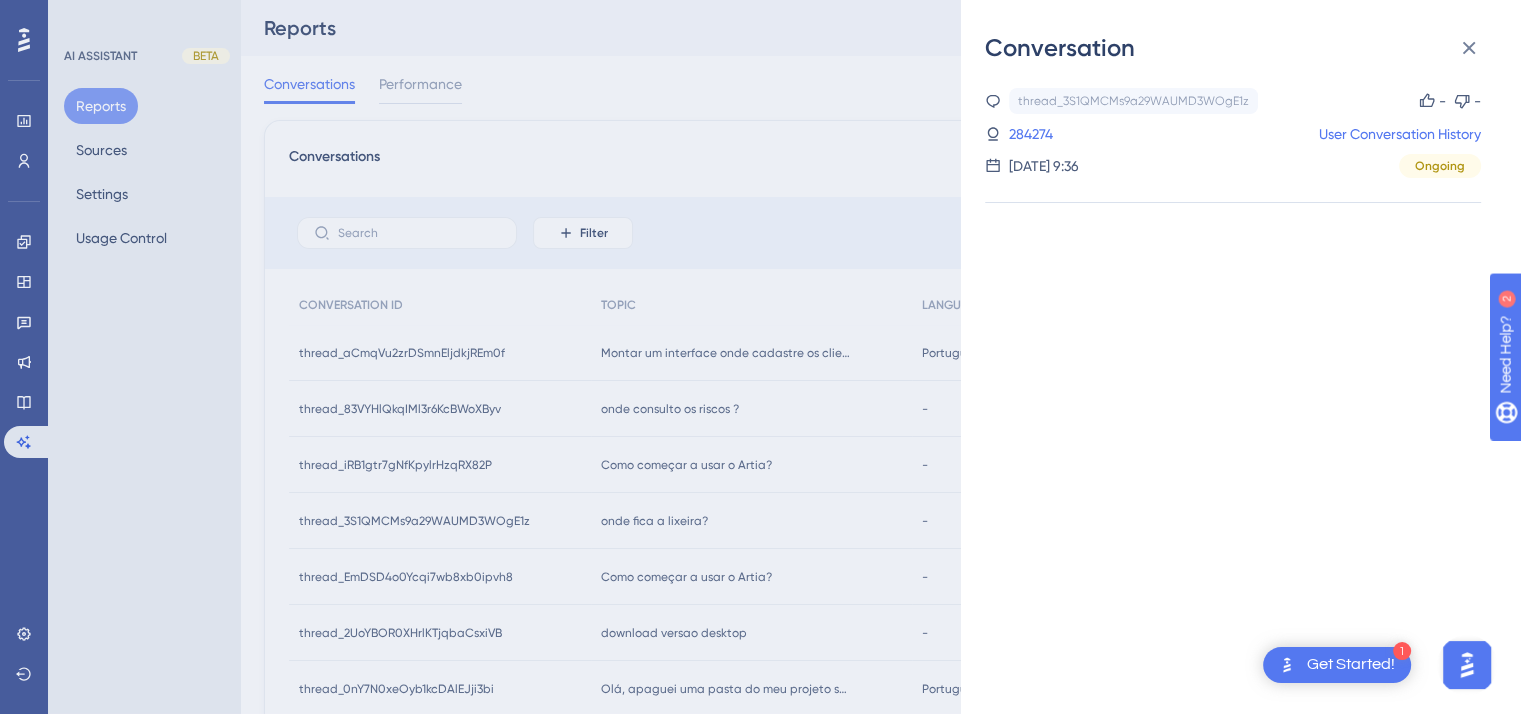 click on "thread_3S1QMCMs9a29WAUMD3WOgE1z Copy - - 284274 User Conversation History [DATE] 9:36 Ongoing" at bounding box center [1249, 389] 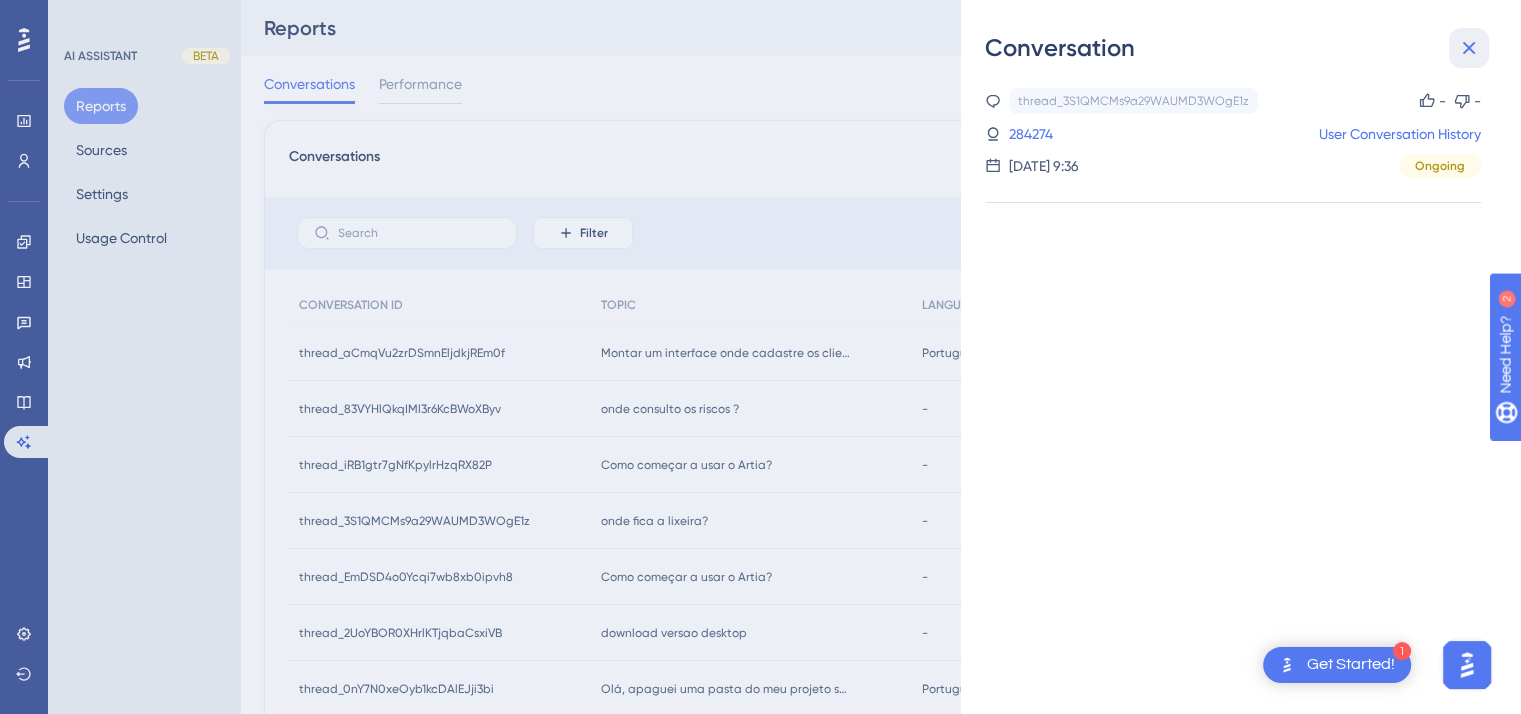 drag, startPoint x: 1467, startPoint y: 53, endPoint x: 197, endPoint y: 488, distance: 1342.4325 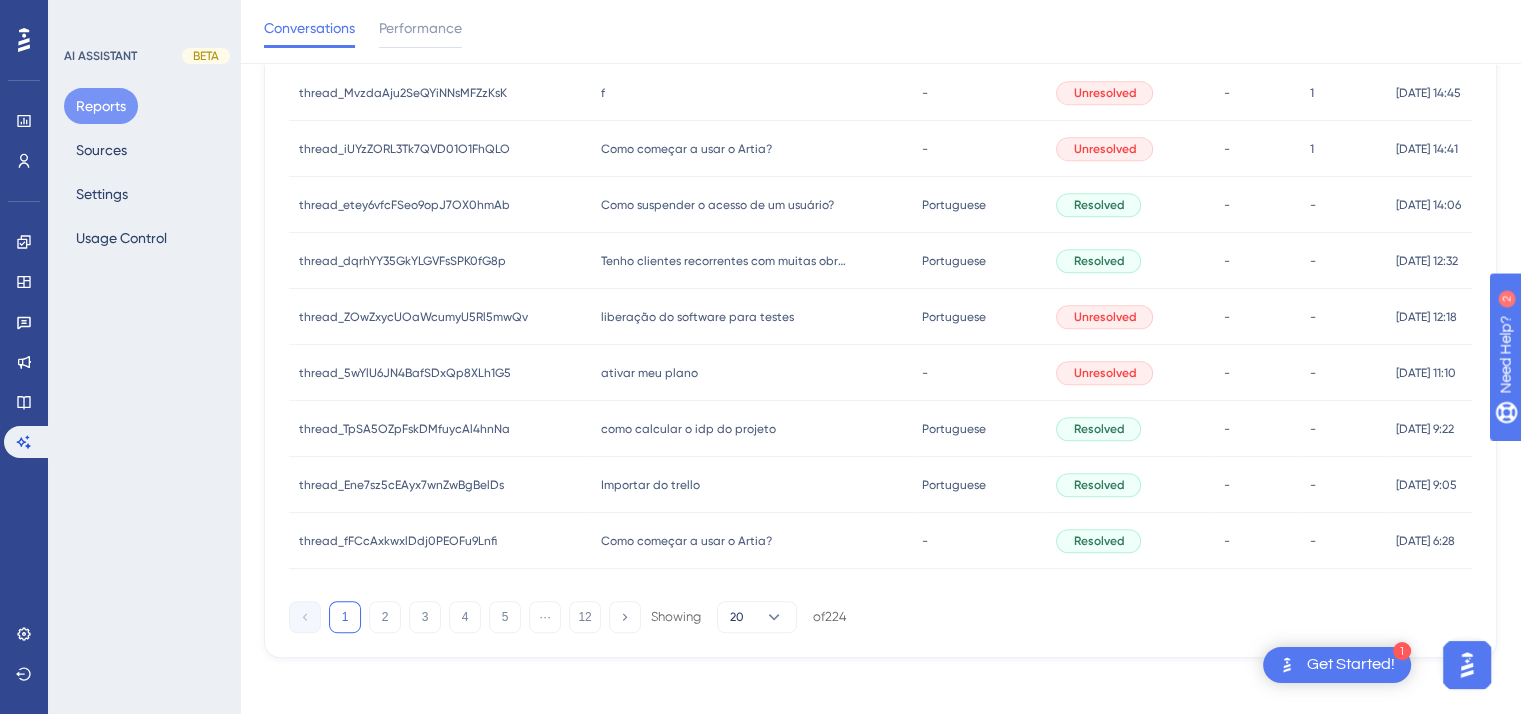 scroll, scrollTop: 891, scrollLeft: 0, axis: vertical 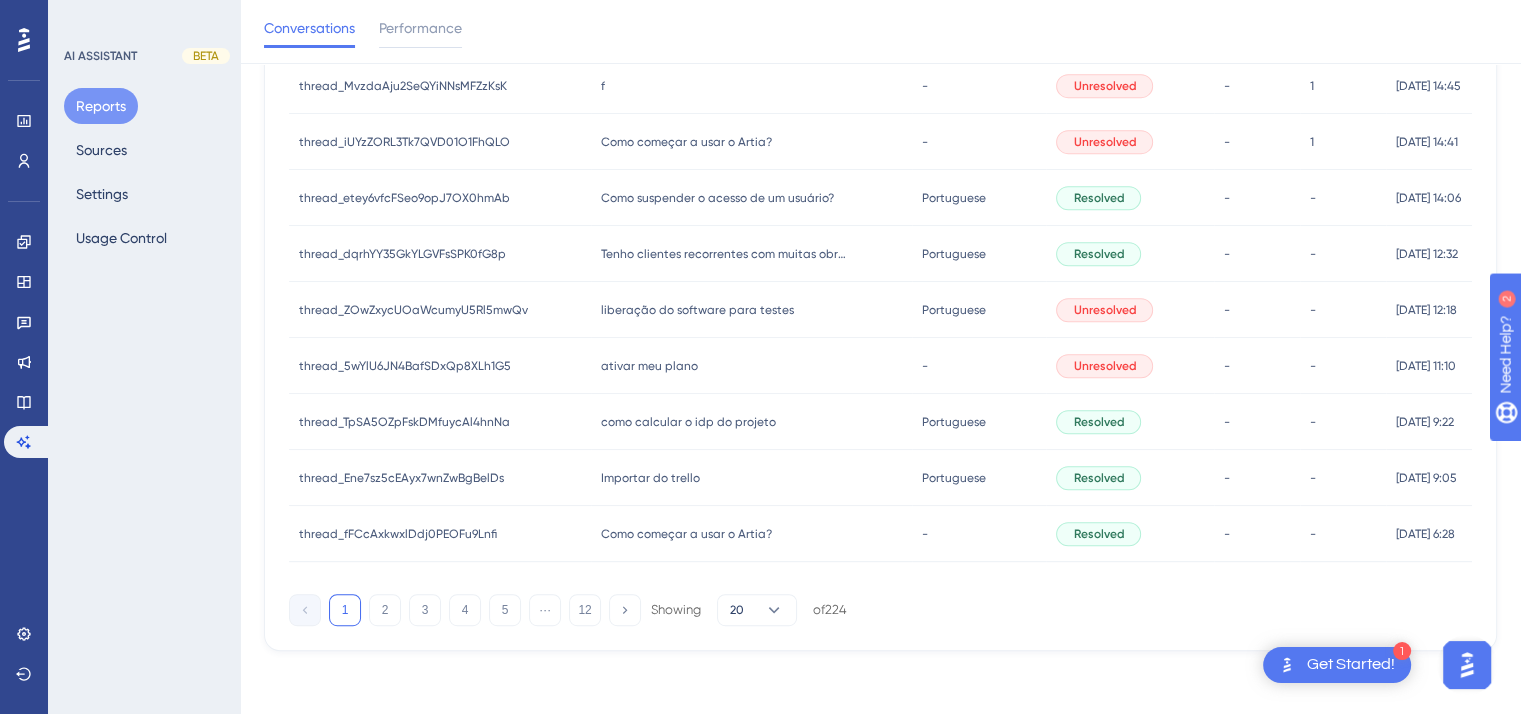 click on "Como suspender o acesso de um usuário?" at bounding box center [717, 198] 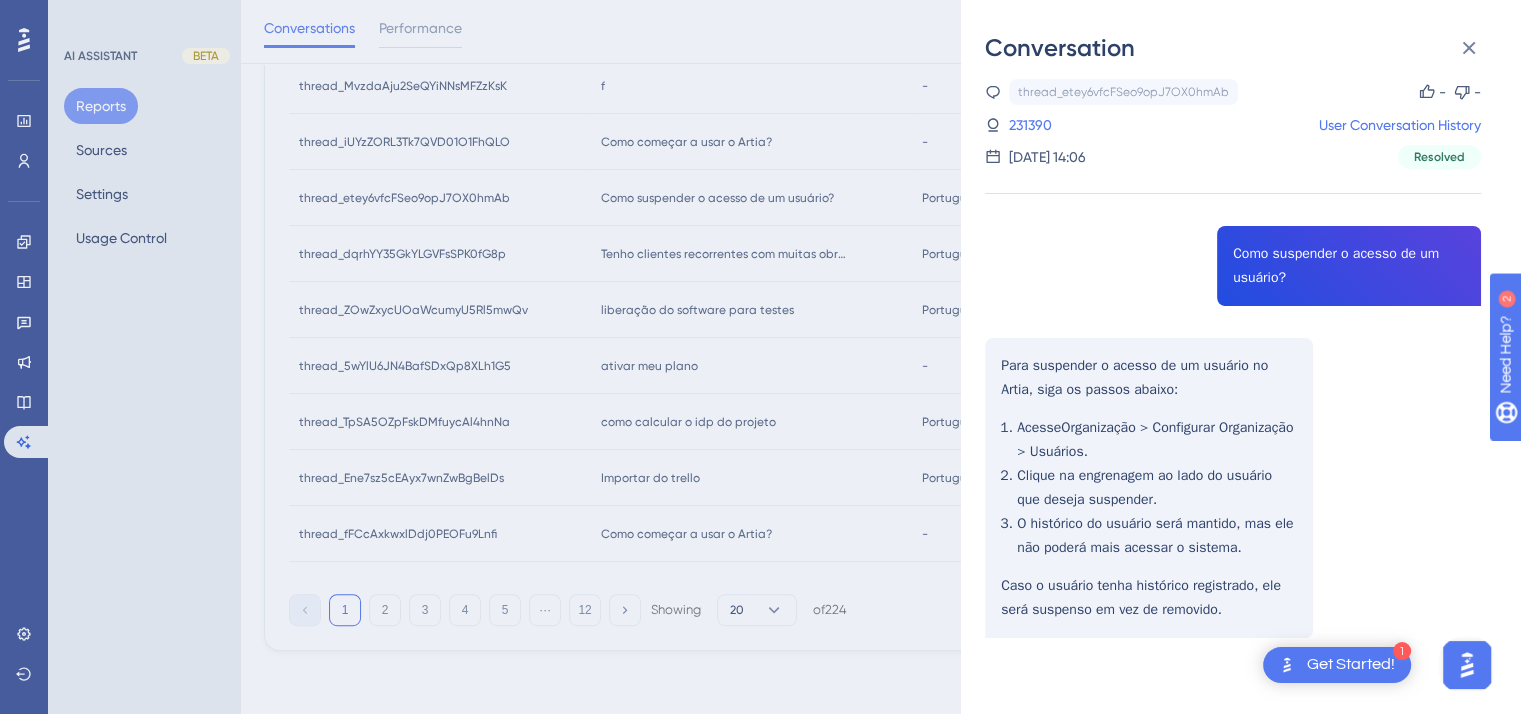 scroll, scrollTop: 19, scrollLeft: 0, axis: vertical 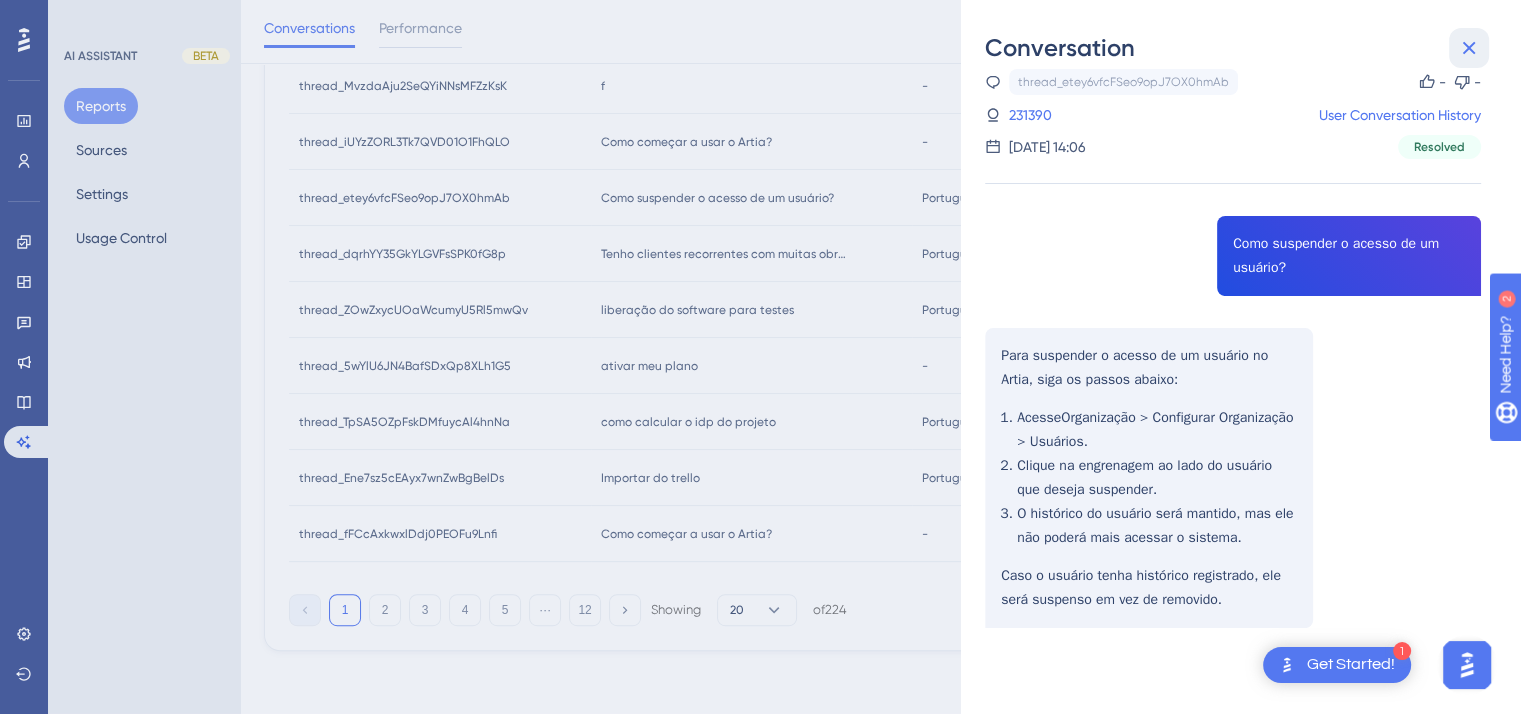 click 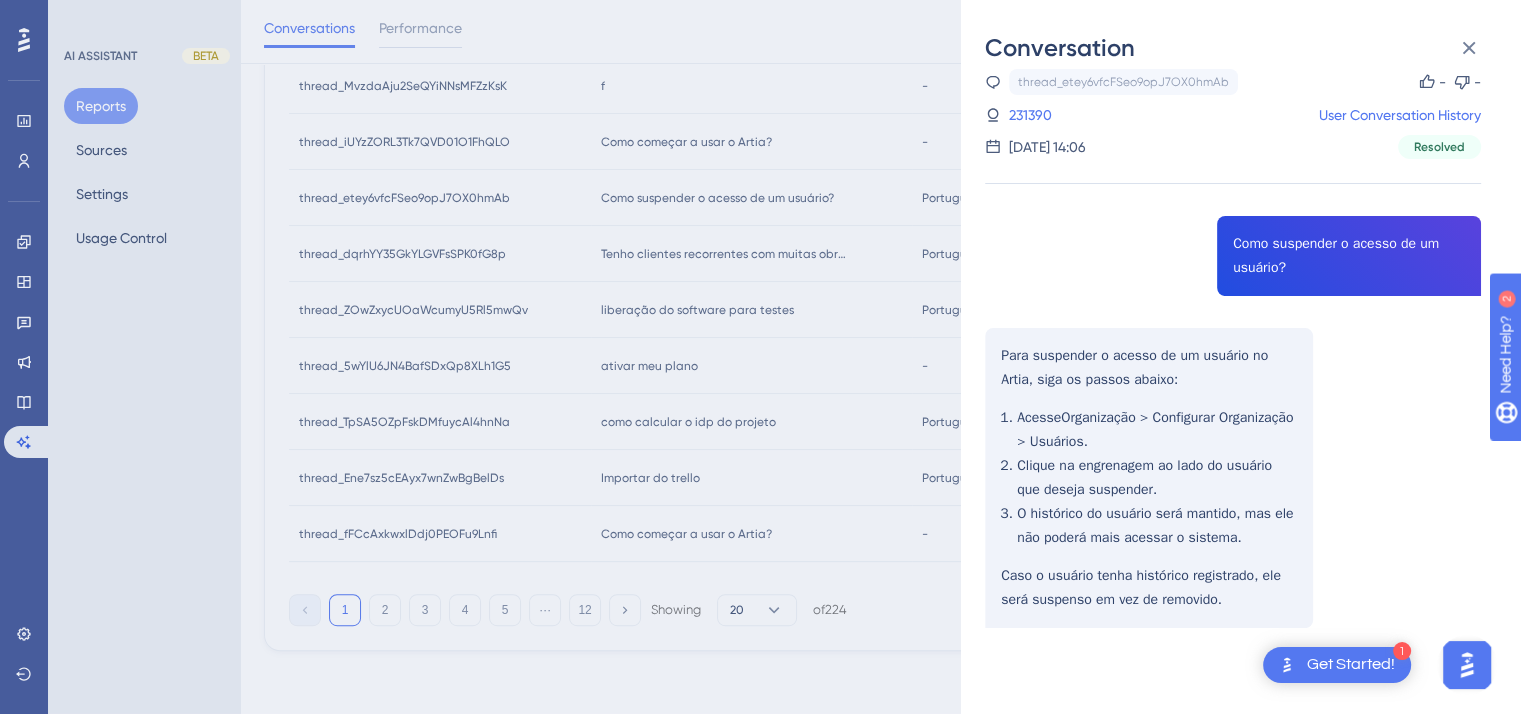 scroll, scrollTop: 0, scrollLeft: 0, axis: both 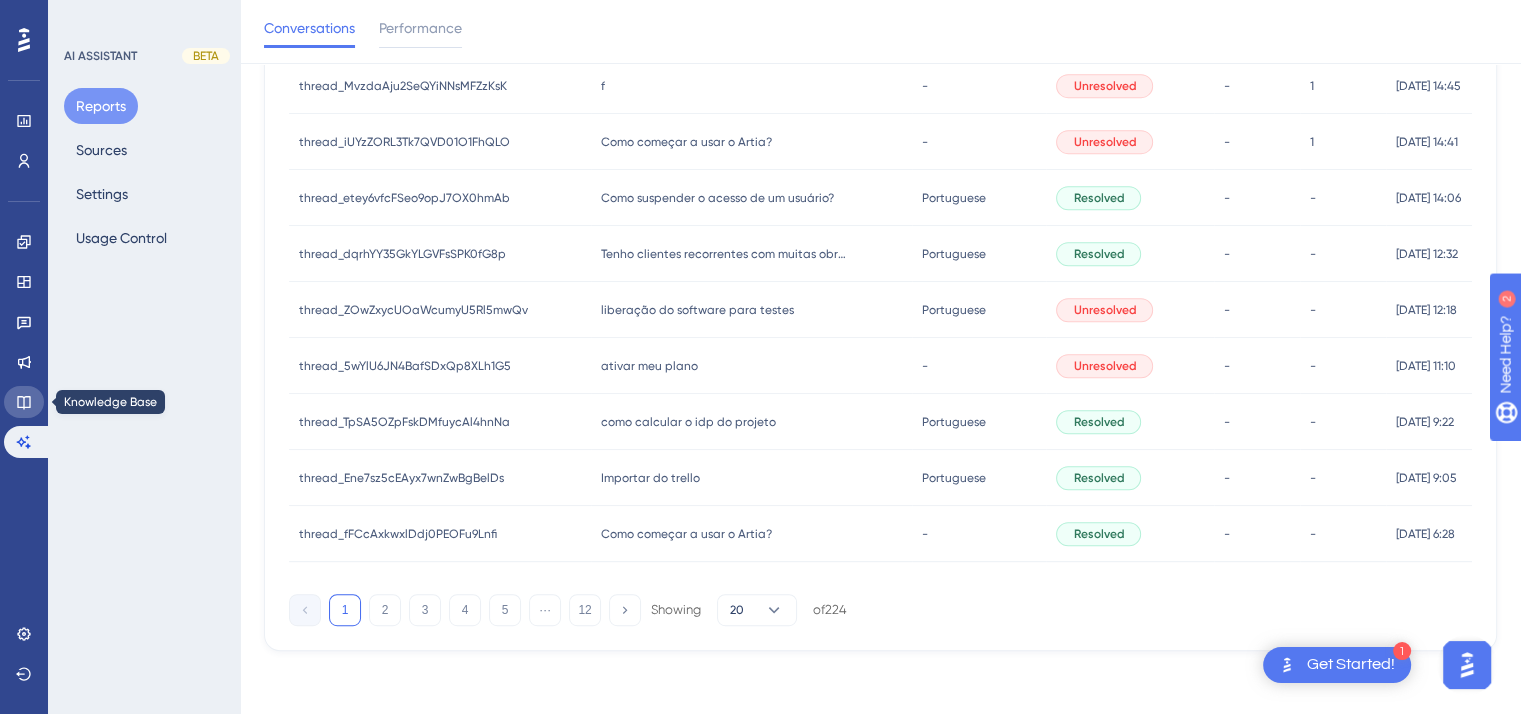 click 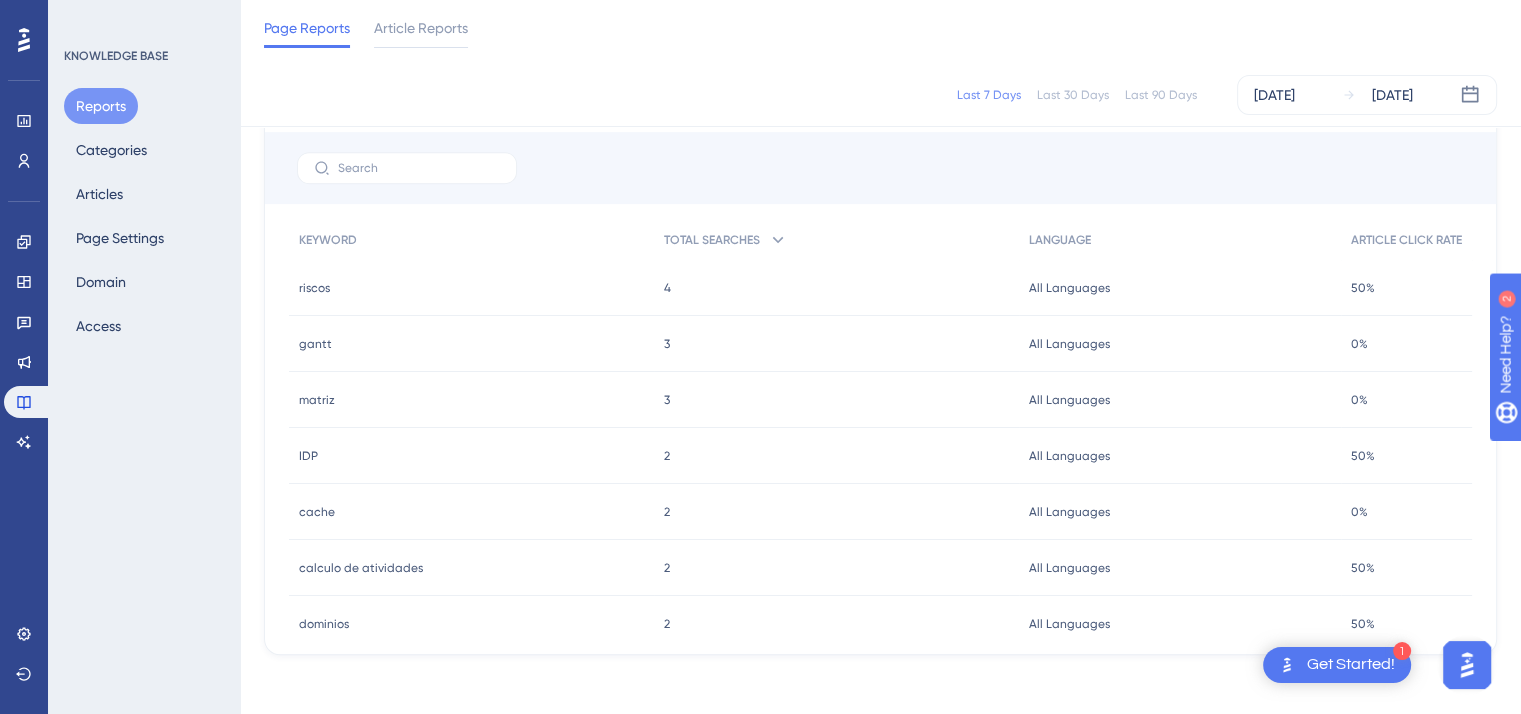 scroll, scrollTop: 878, scrollLeft: 0, axis: vertical 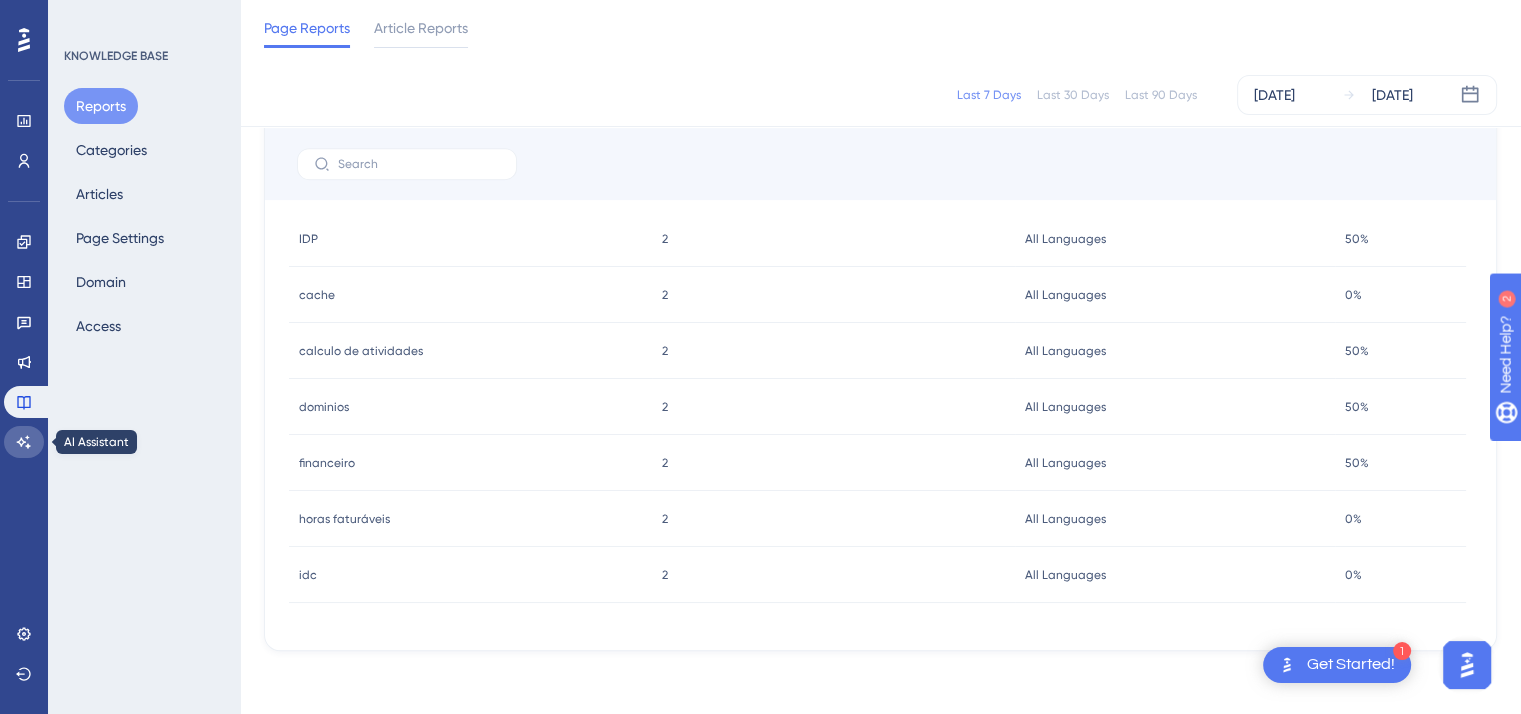click 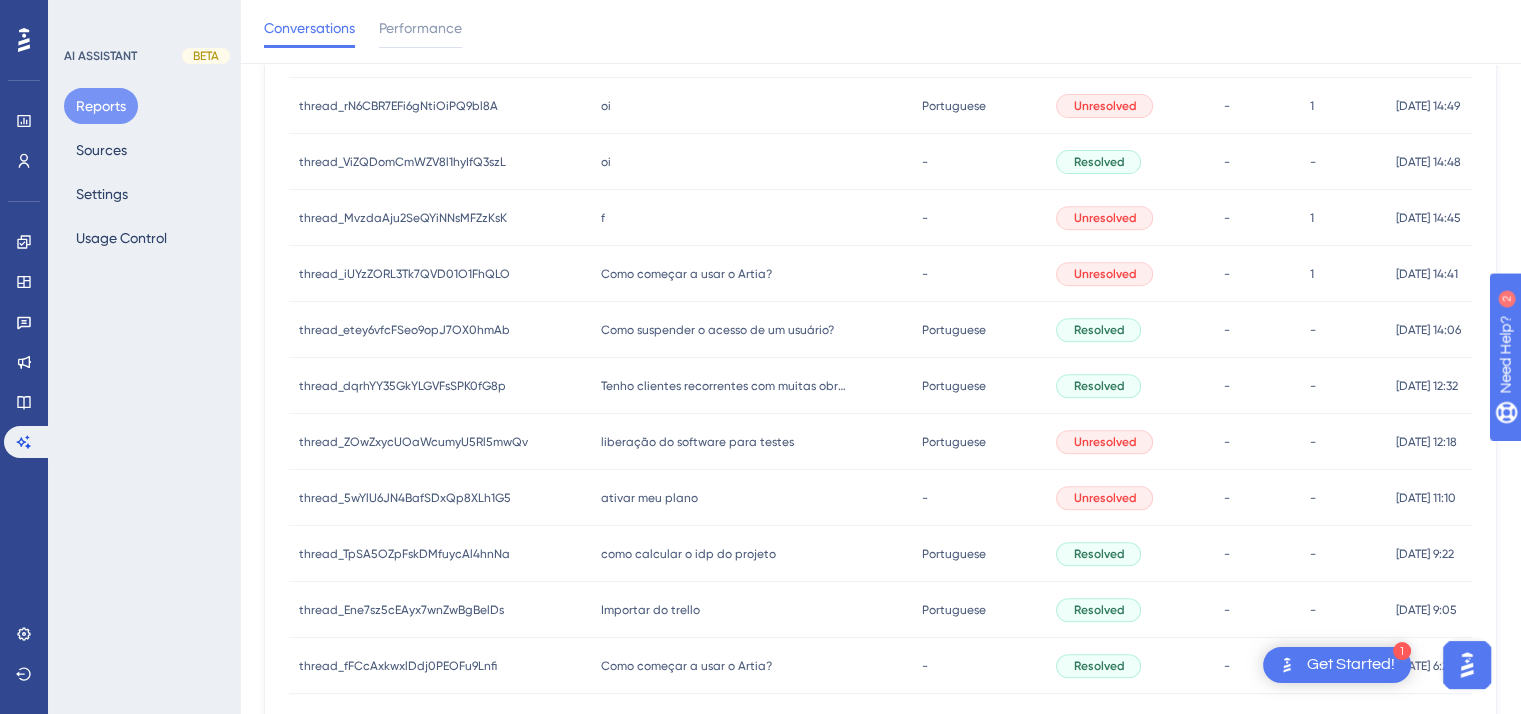 scroll, scrollTop: 891, scrollLeft: 0, axis: vertical 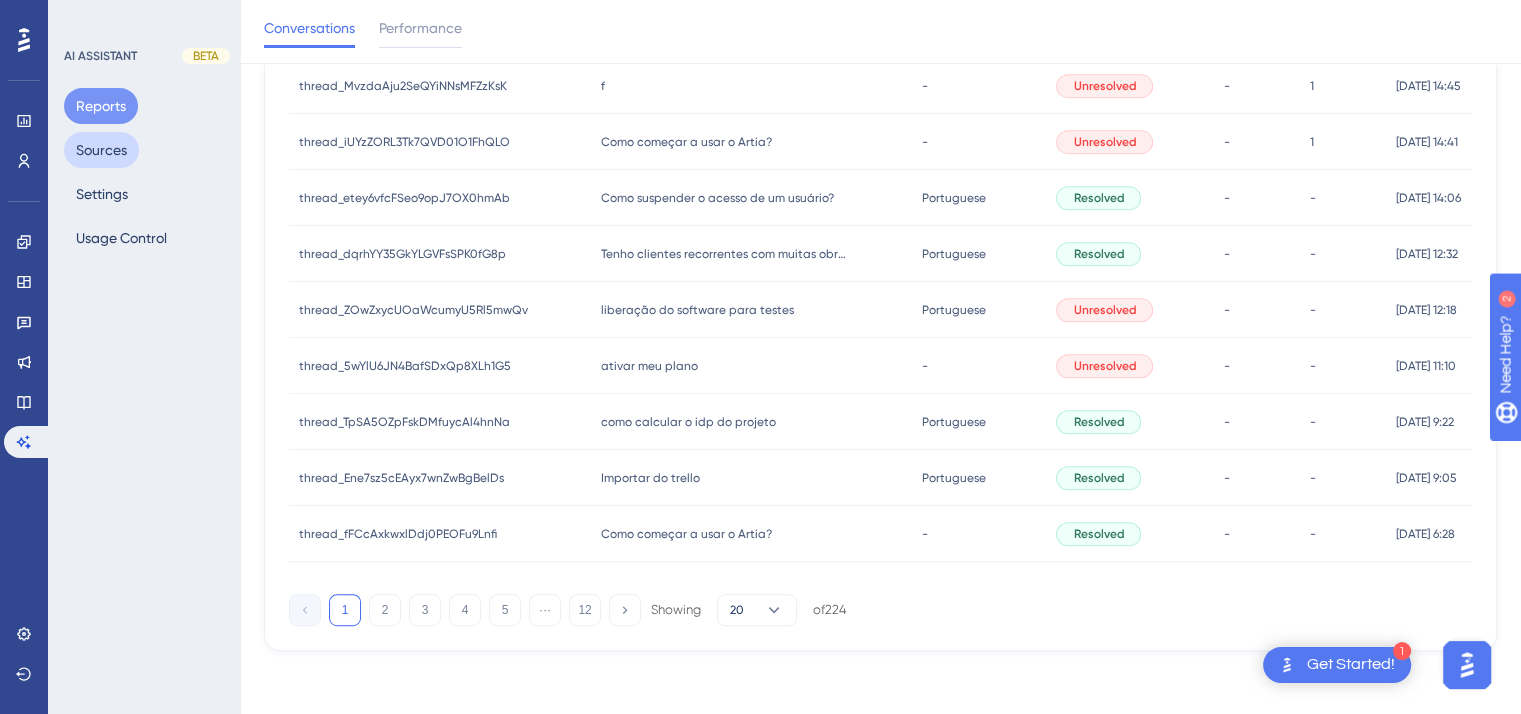click on "Sources" at bounding box center [101, 150] 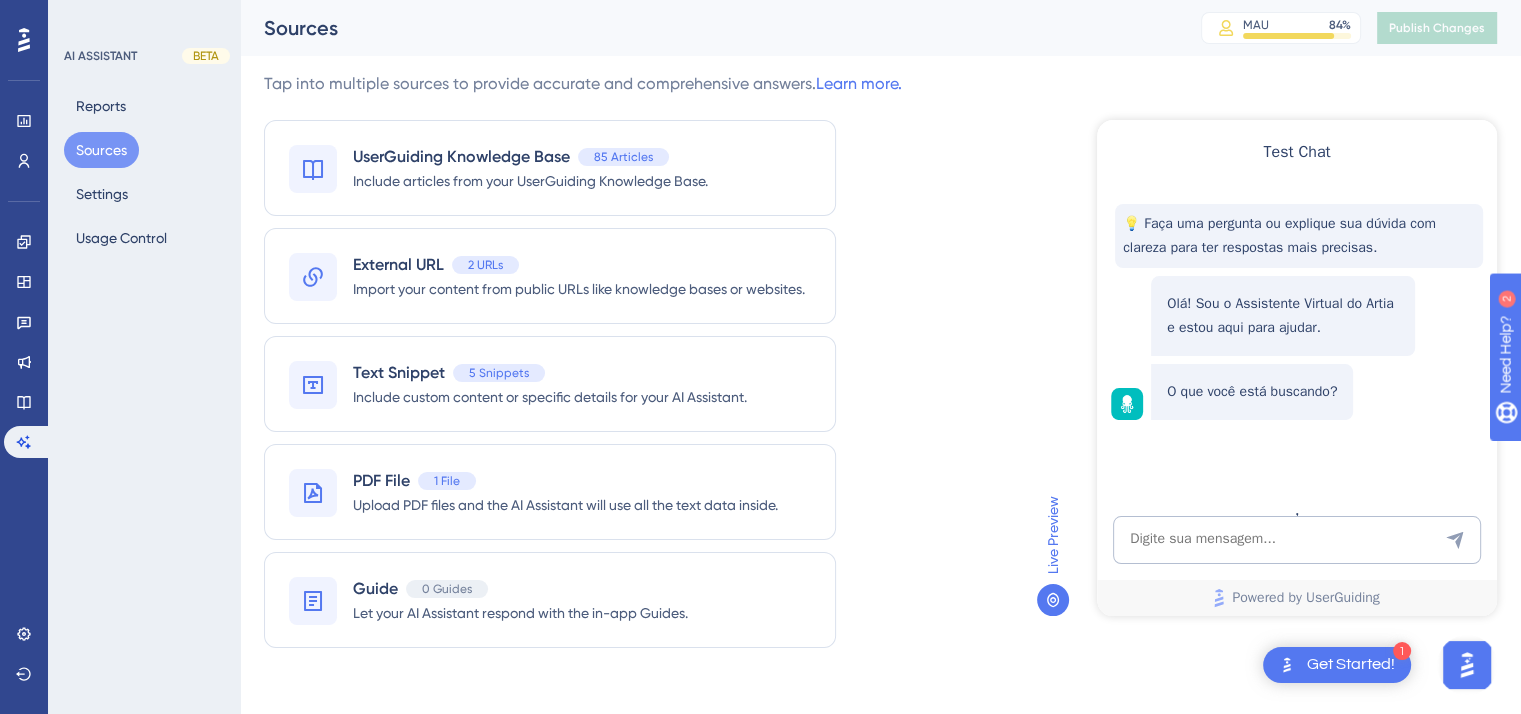 scroll, scrollTop: 0, scrollLeft: 0, axis: both 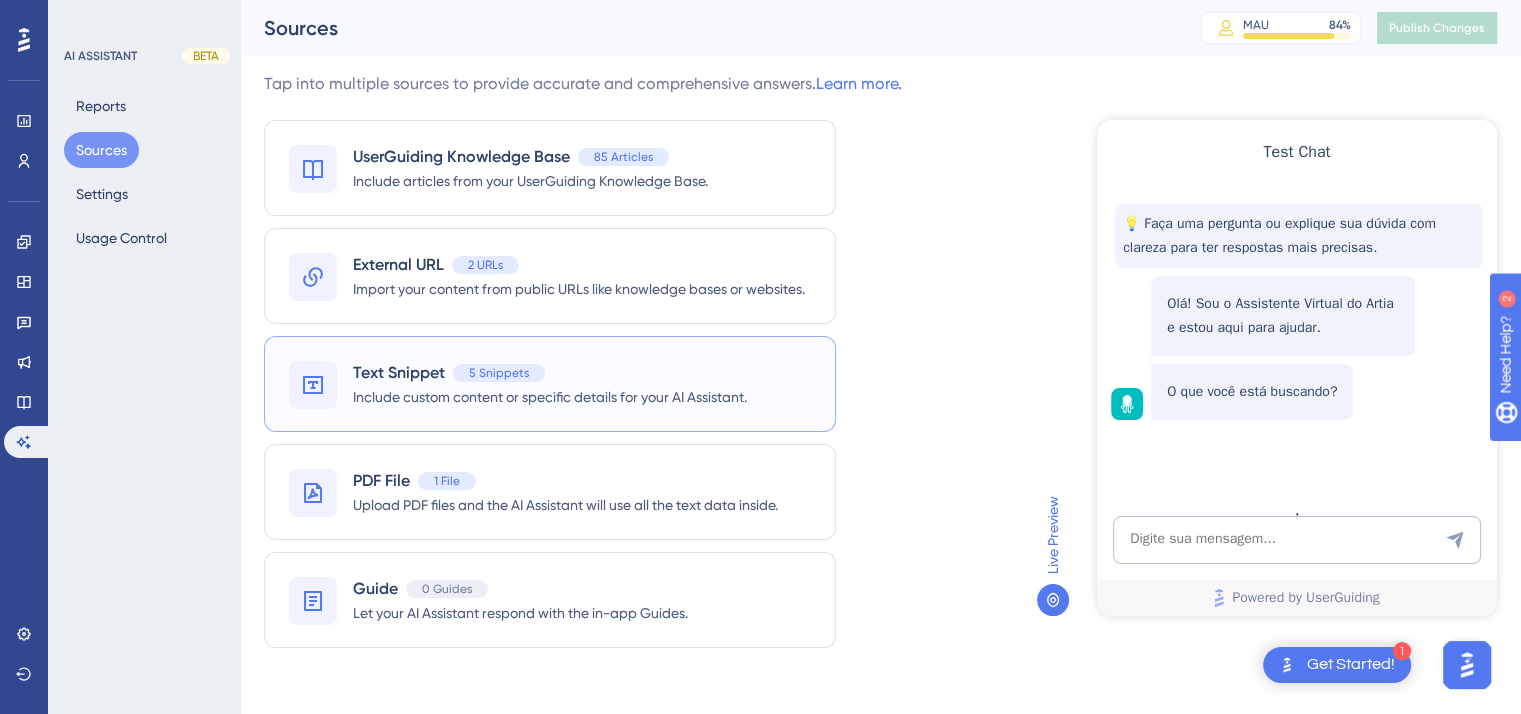 click on "Include custom content or specific details for your AI Assistant." at bounding box center [550, 397] 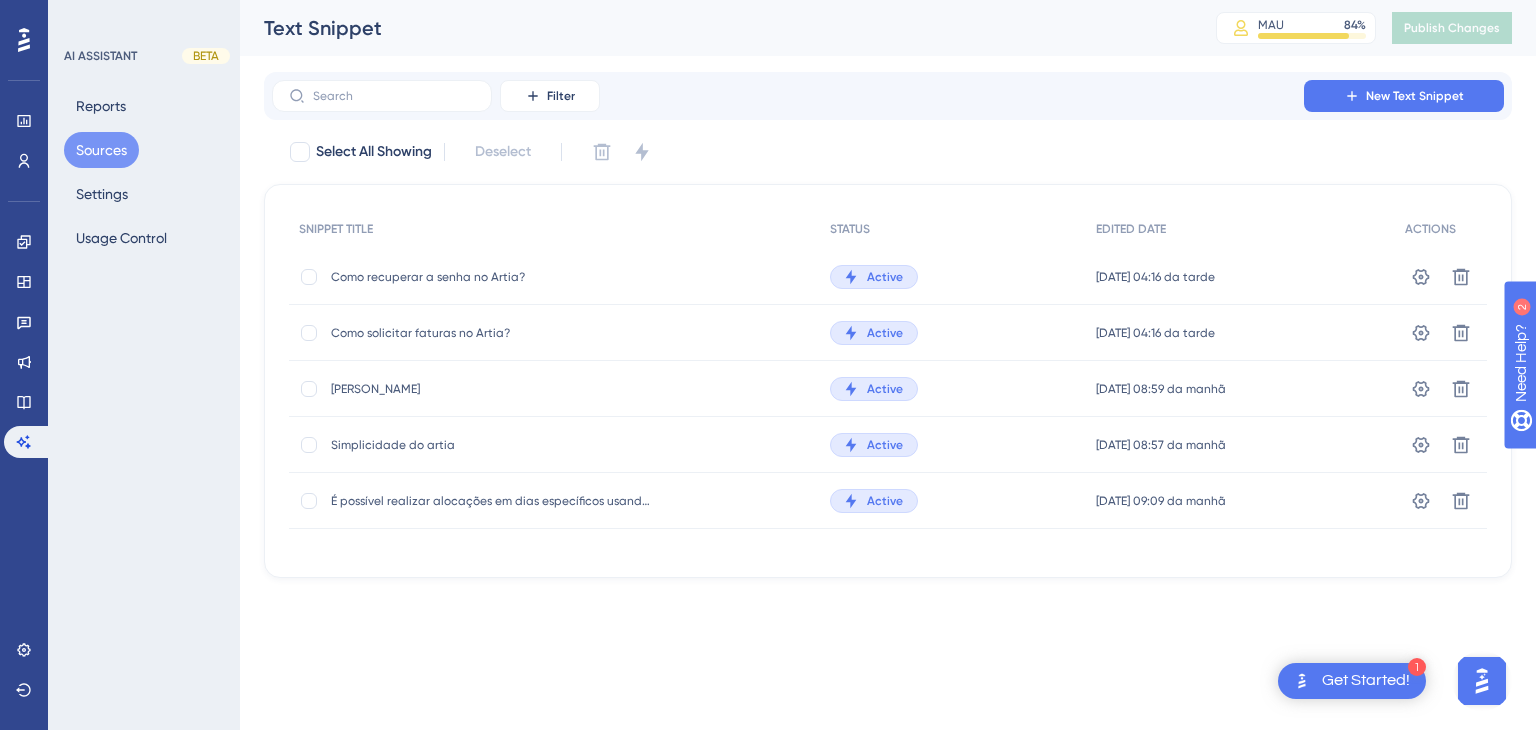 click on "Sources" at bounding box center (101, 150) 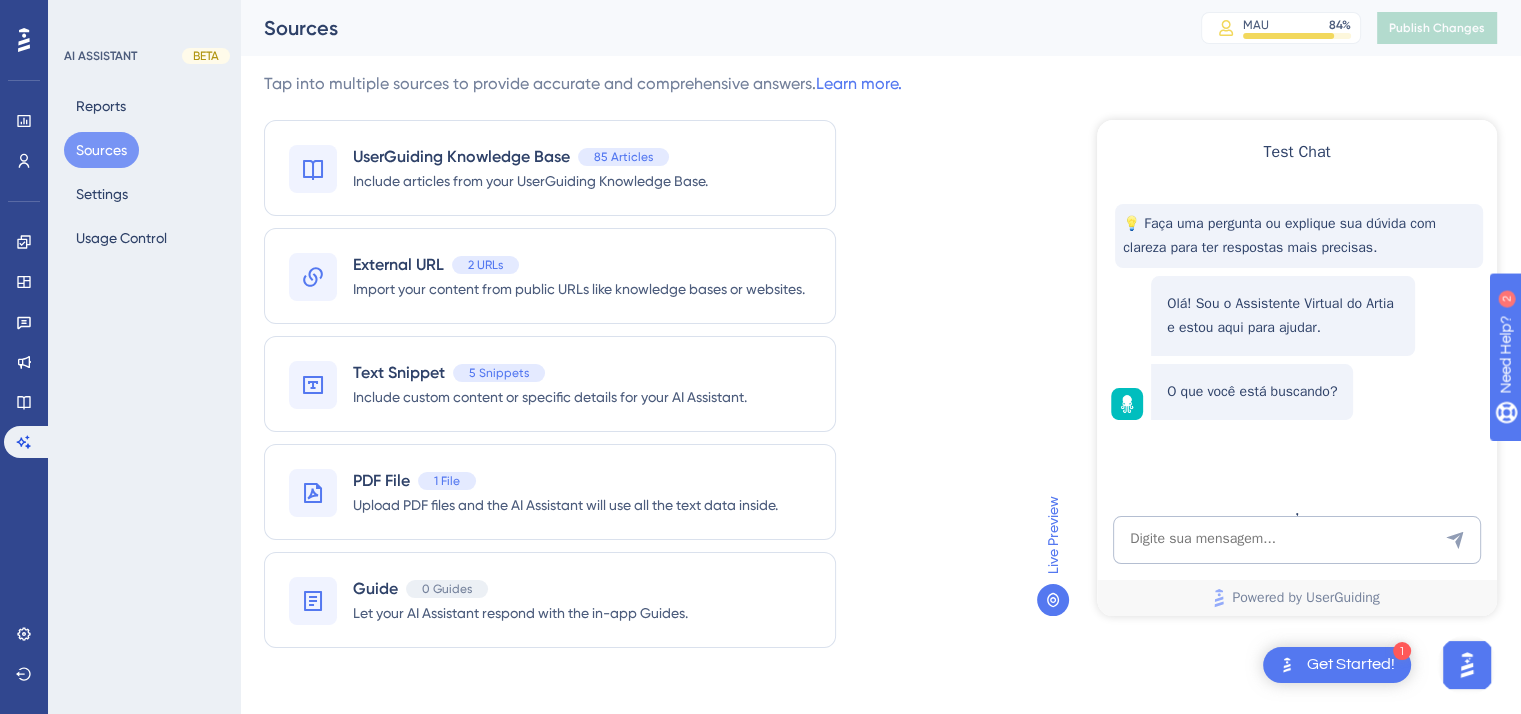 scroll, scrollTop: 0, scrollLeft: 0, axis: both 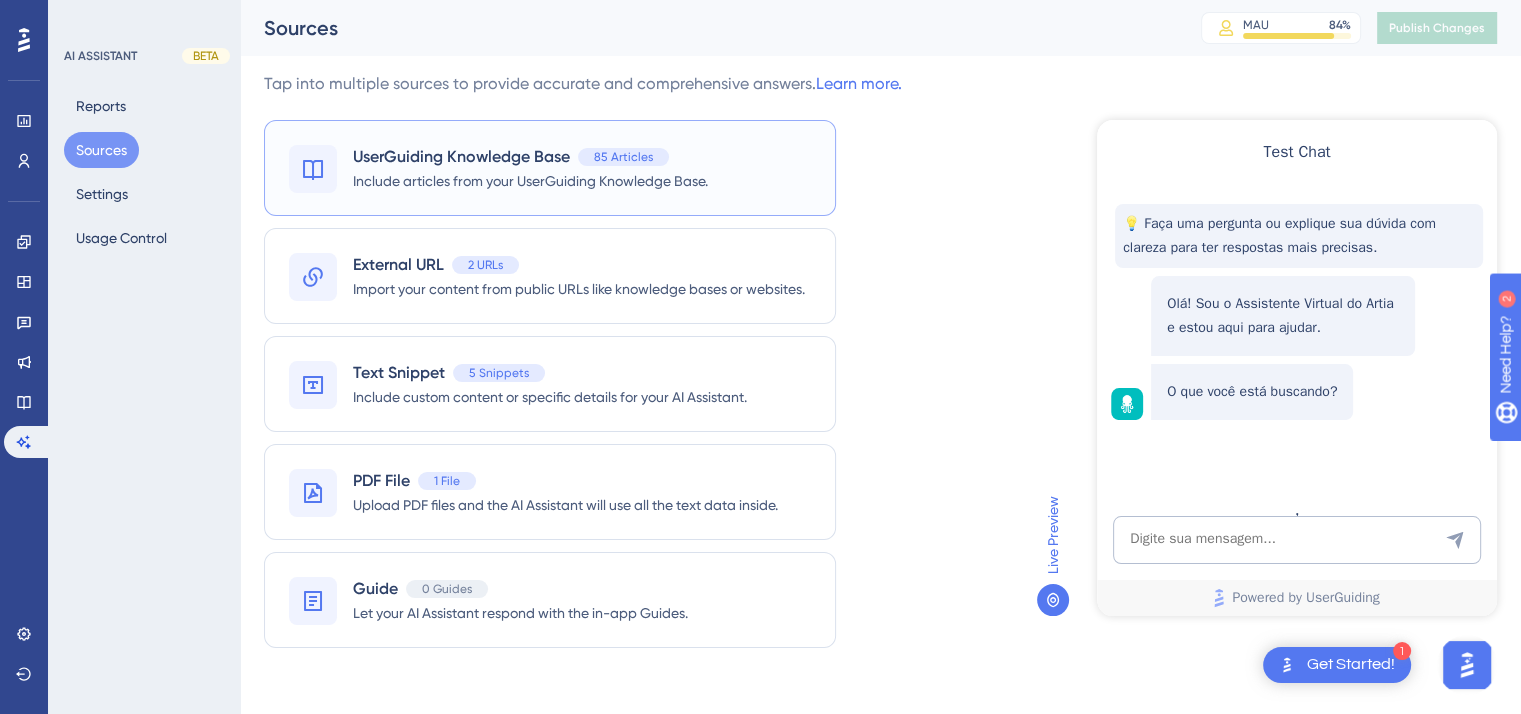 click on "UserGuiding Knowledge Base" at bounding box center (461, 157) 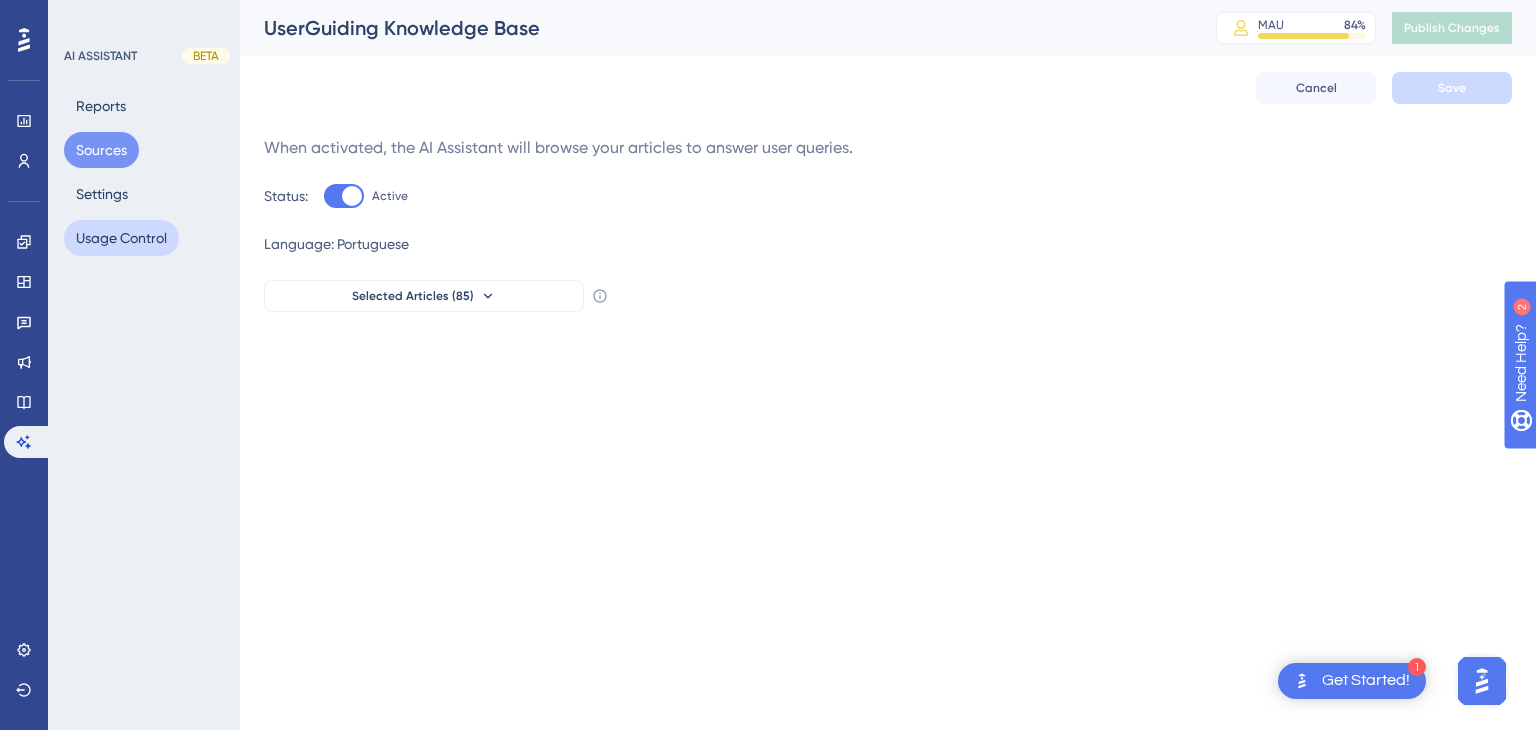 click on "Usage Control" at bounding box center [121, 238] 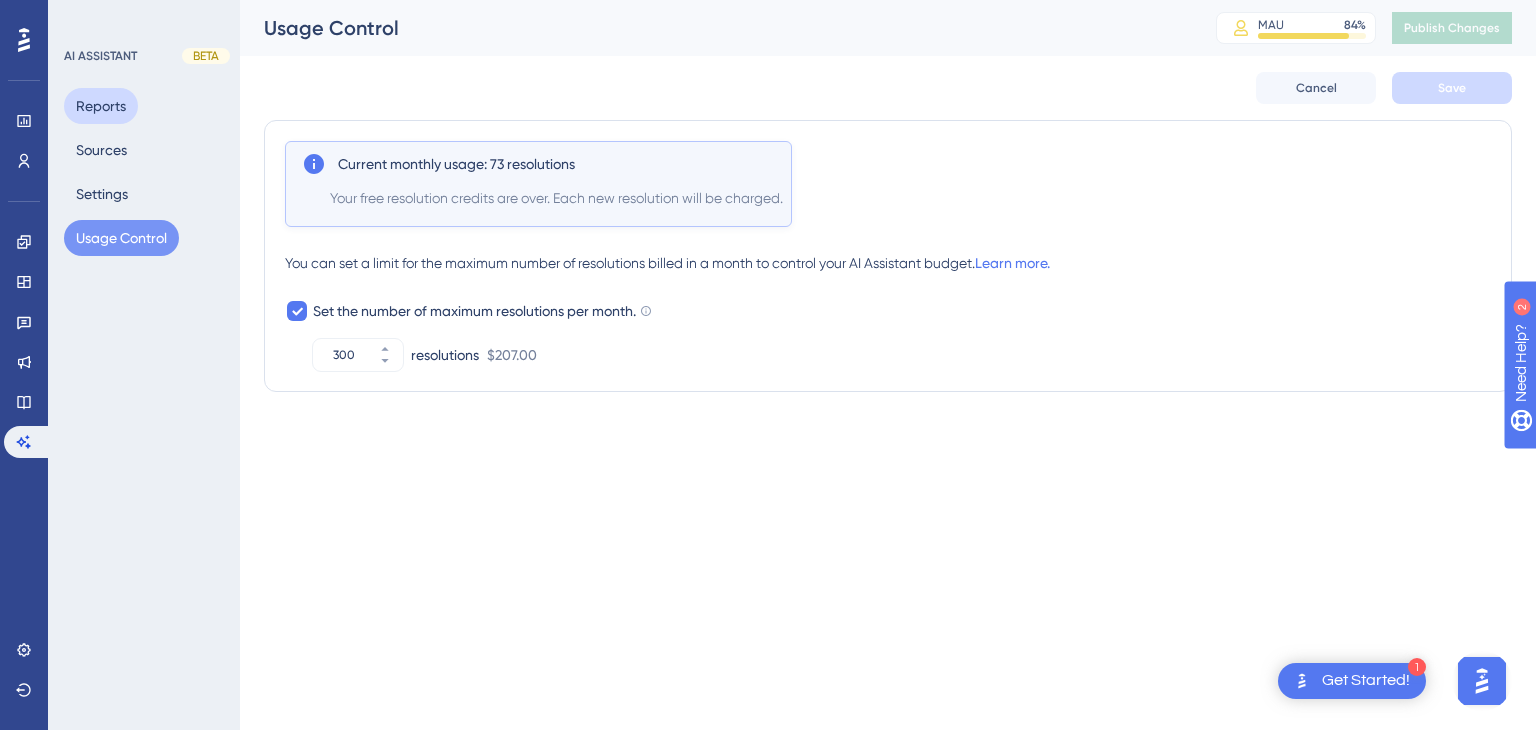 click on "Reports" at bounding box center (101, 106) 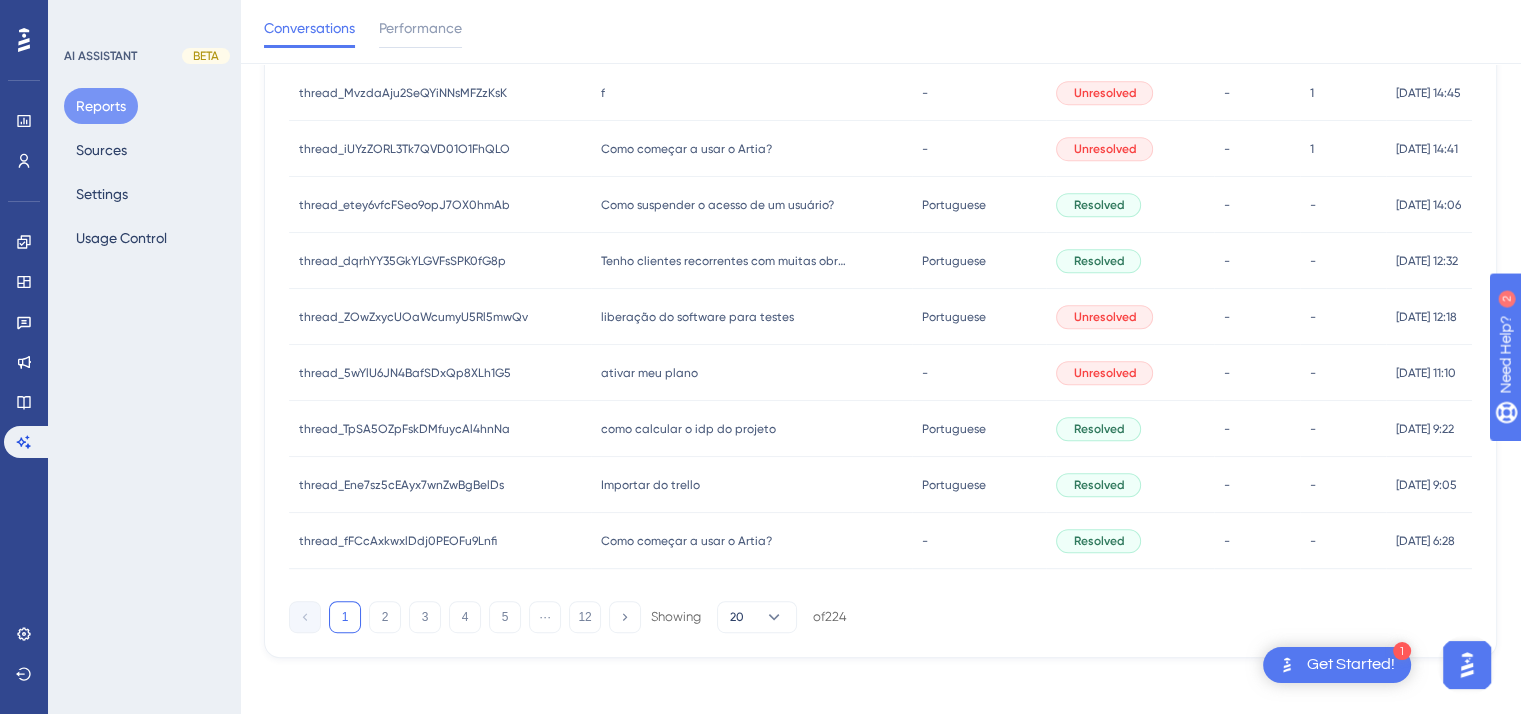scroll, scrollTop: 691, scrollLeft: 0, axis: vertical 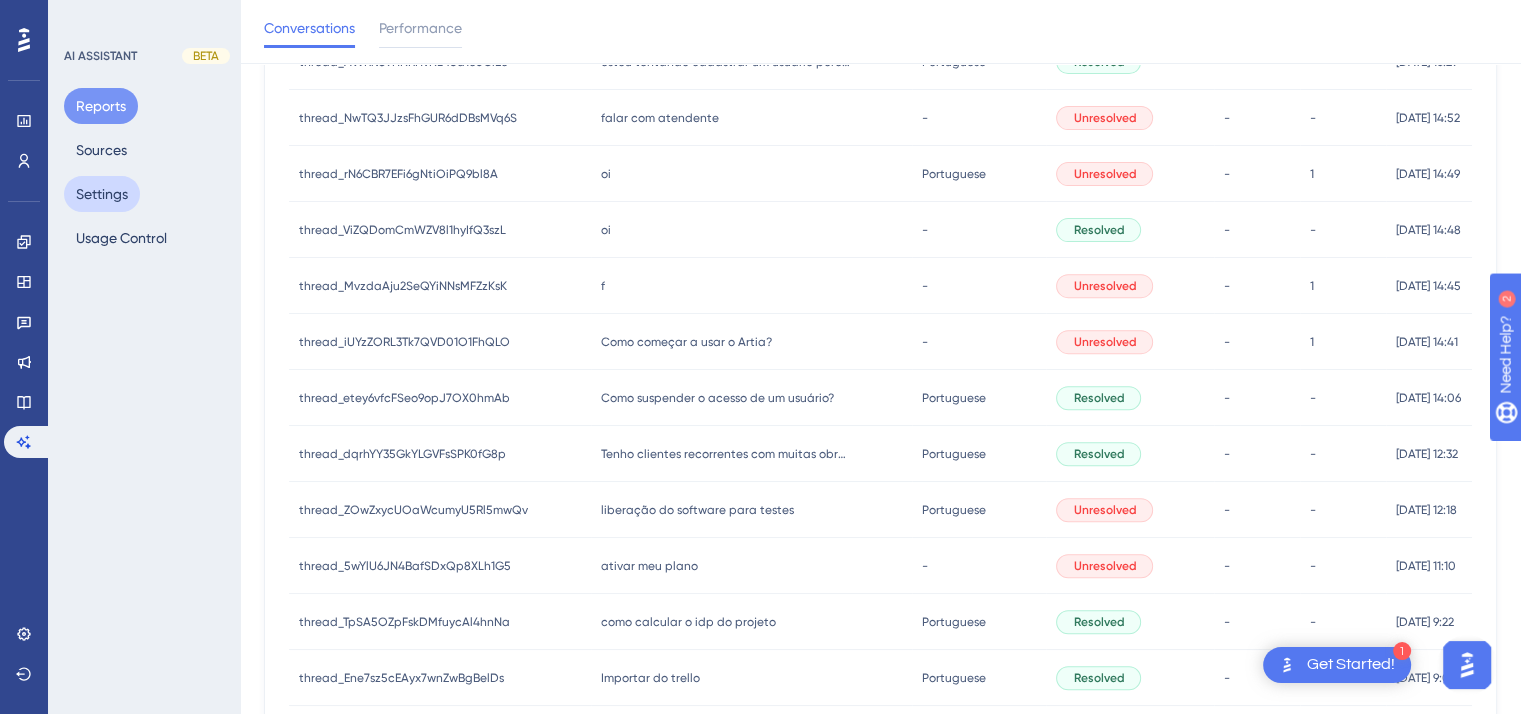 click on "Settings" at bounding box center (102, 194) 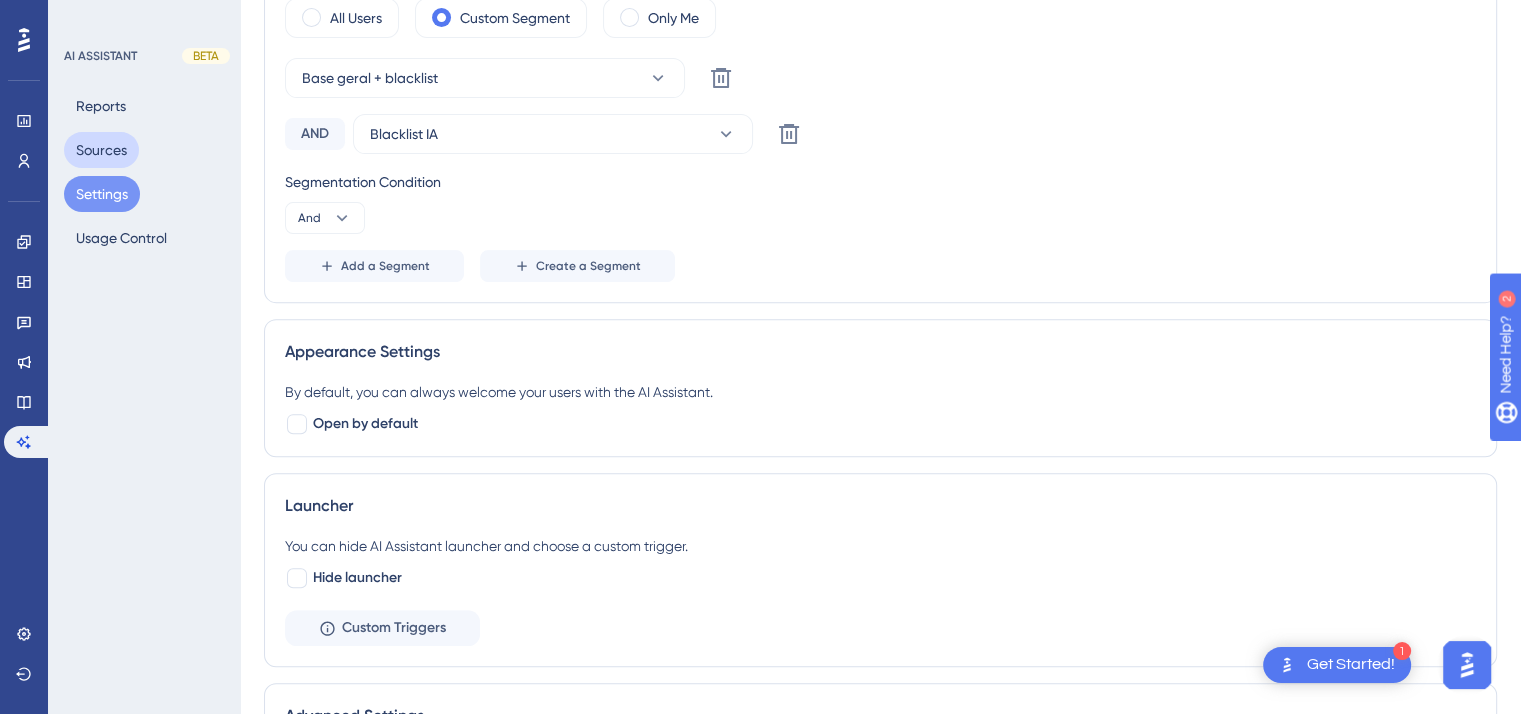 scroll, scrollTop: 0, scrollLeft: 0, axis: both 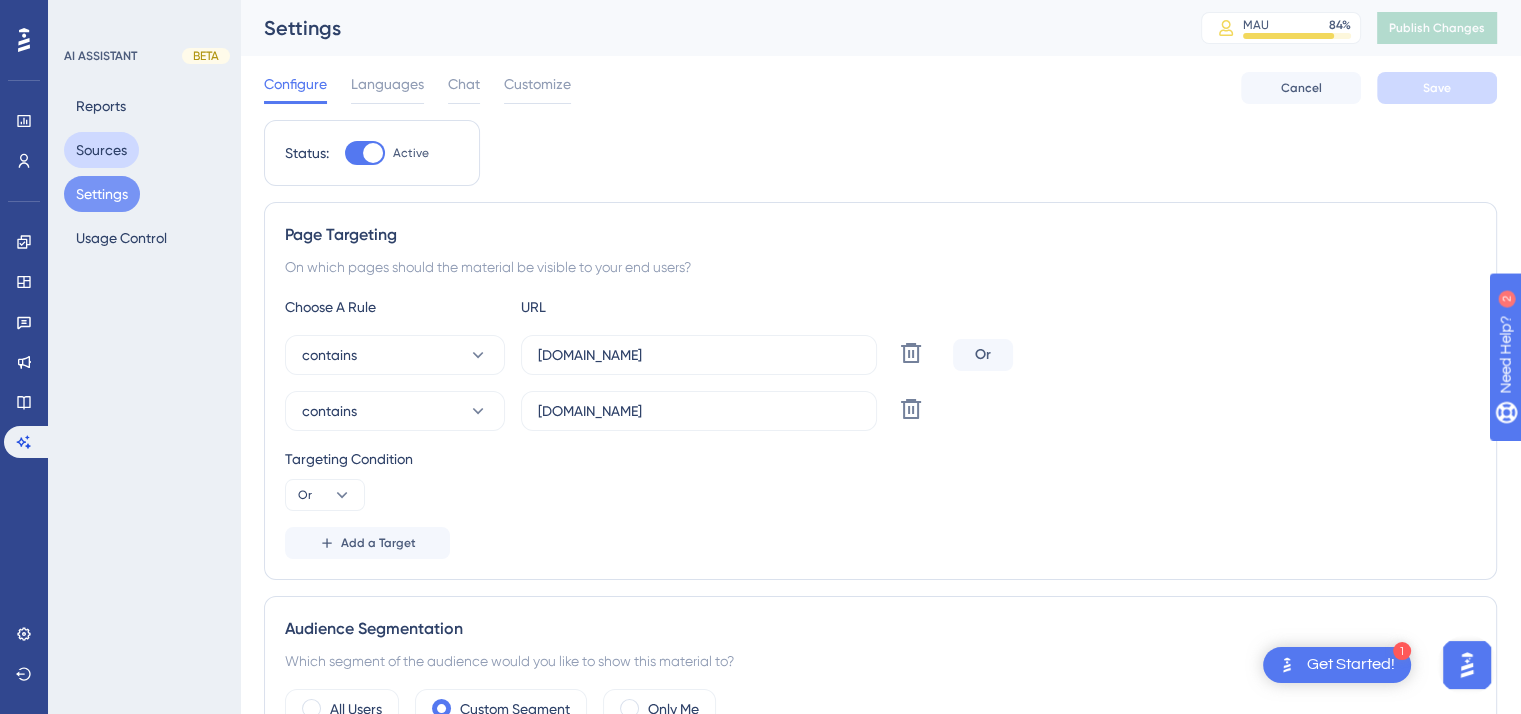 click on "Sources" at bounding box center (101, 150) 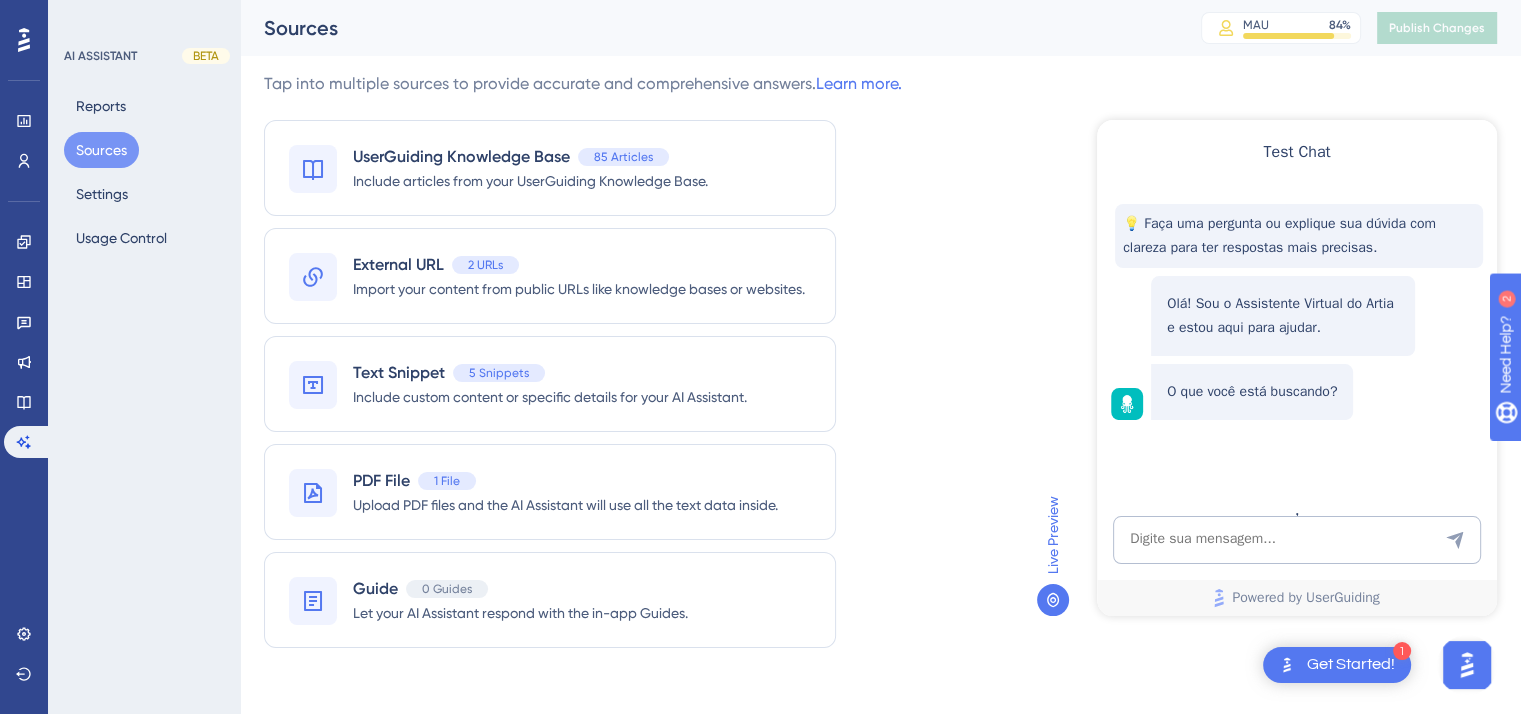 scroll, scrollTop: 0, scrollLeft: 0, axis: both 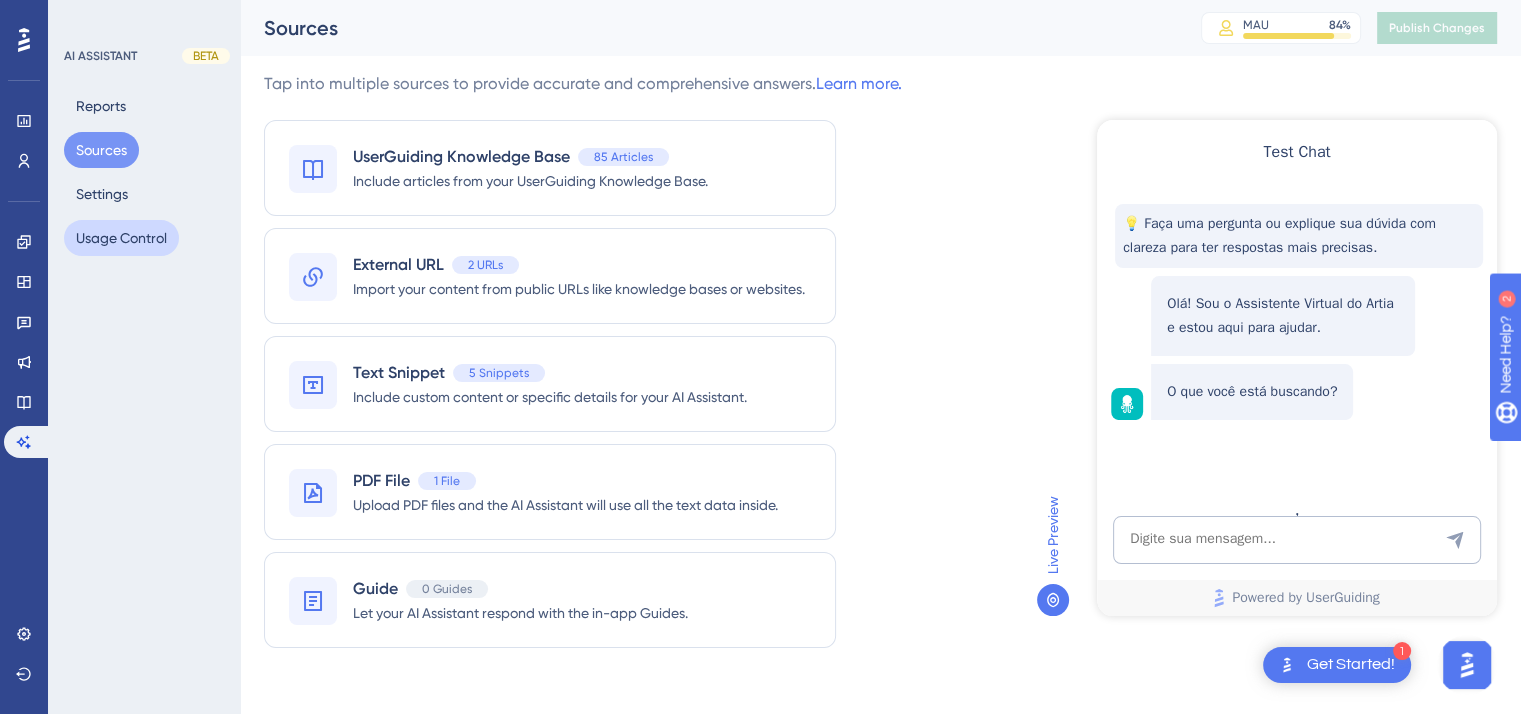 click on "Usage Control" at bounding box center (121, 238) 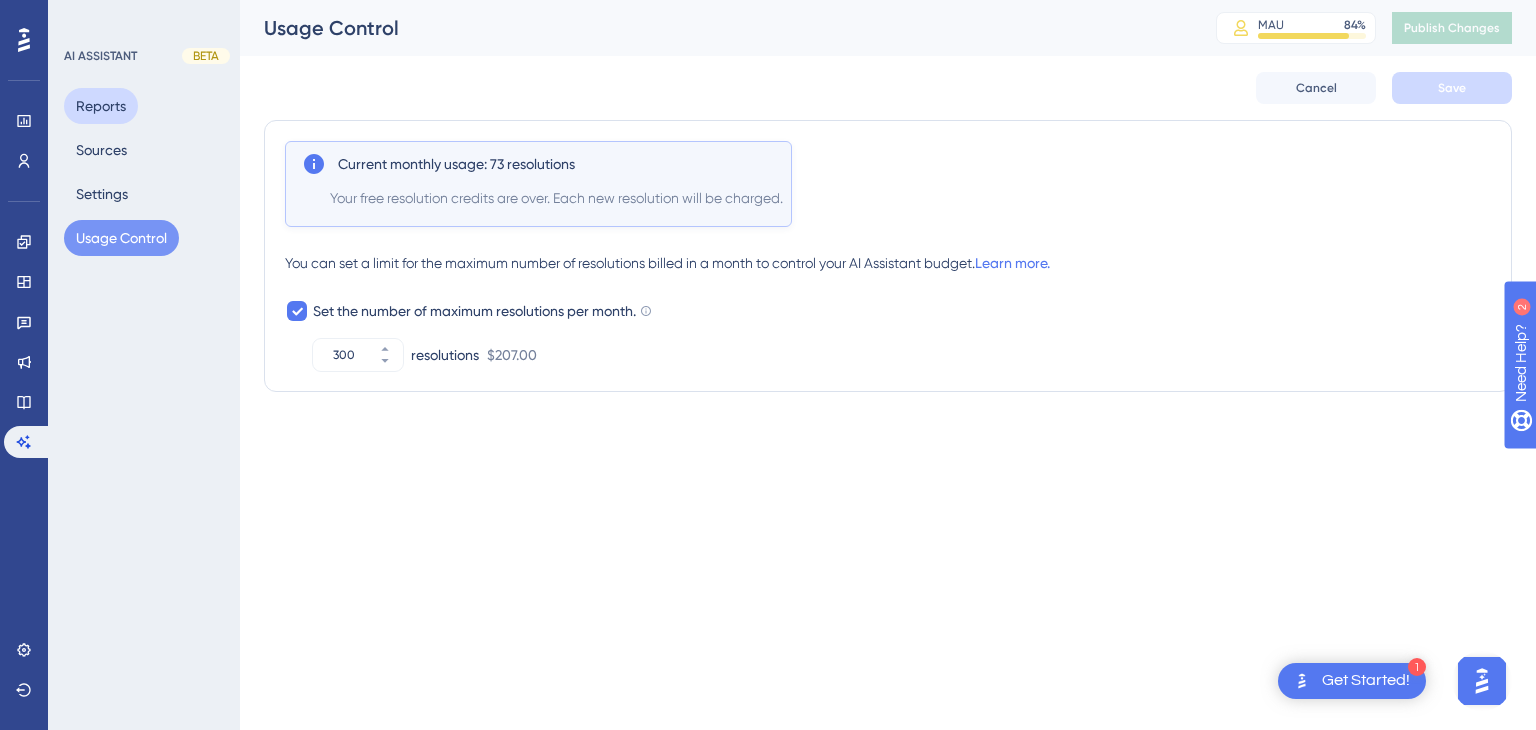 click on "Reports" at bounding box center [101, 106] 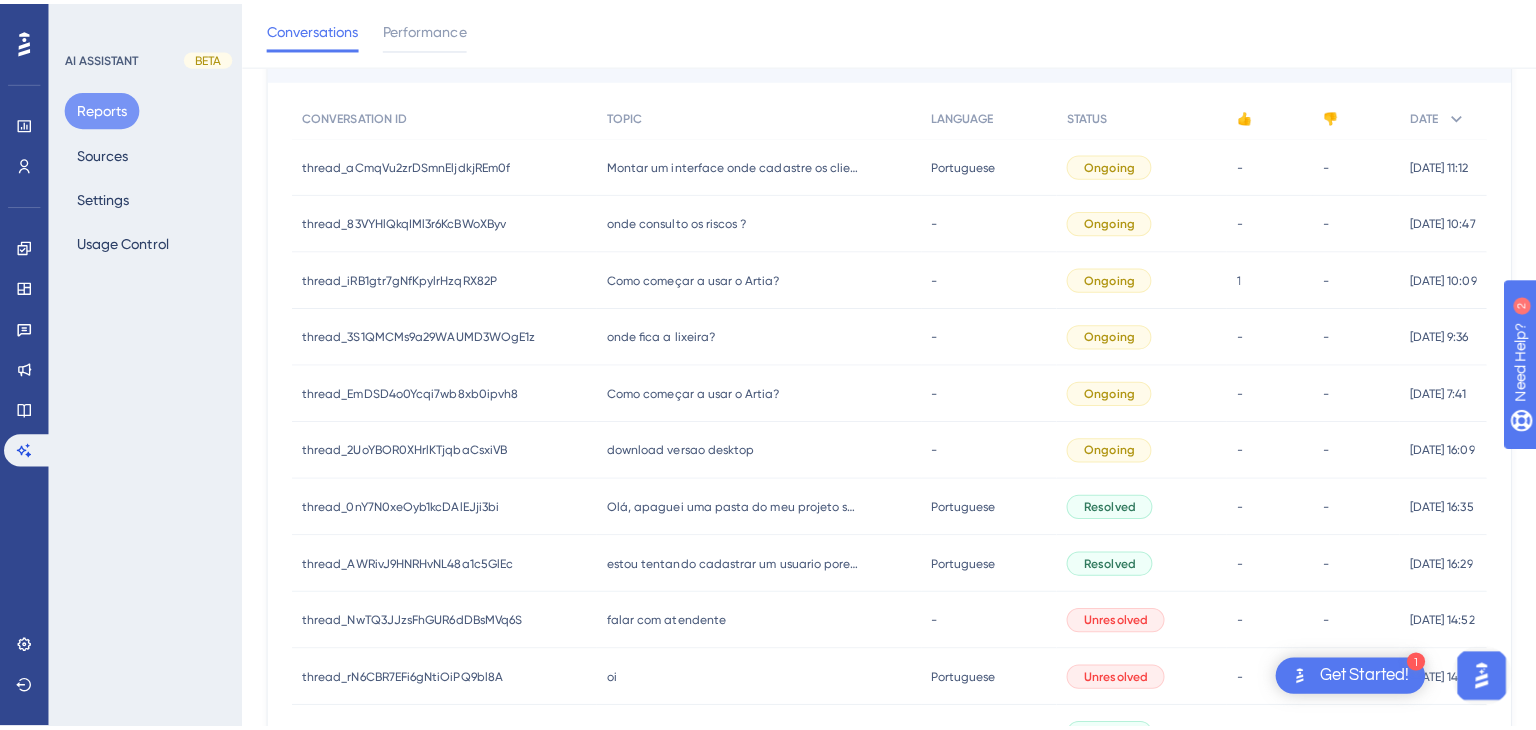 scroll, scrollTop: 100, scrollLeft: 0, axis: vertical 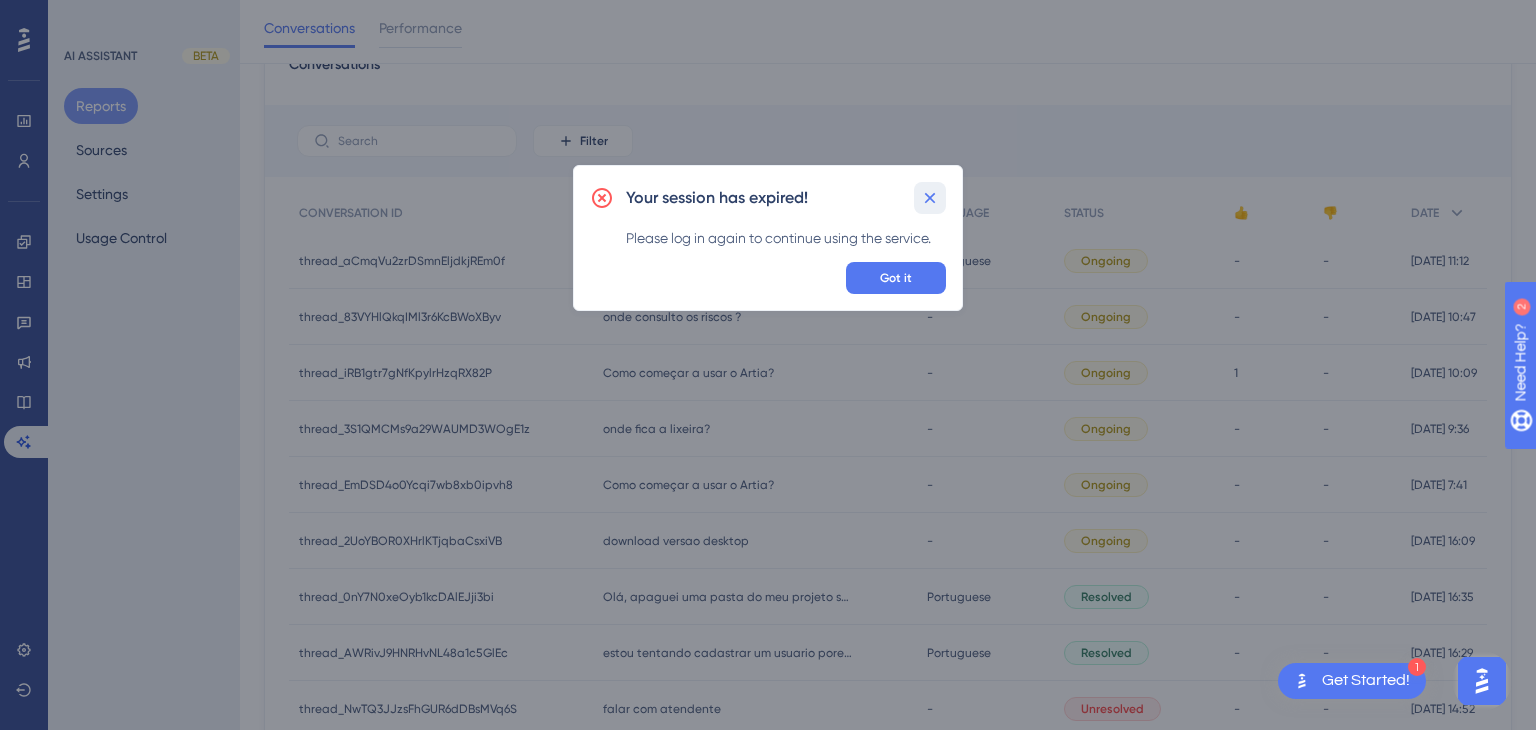 click 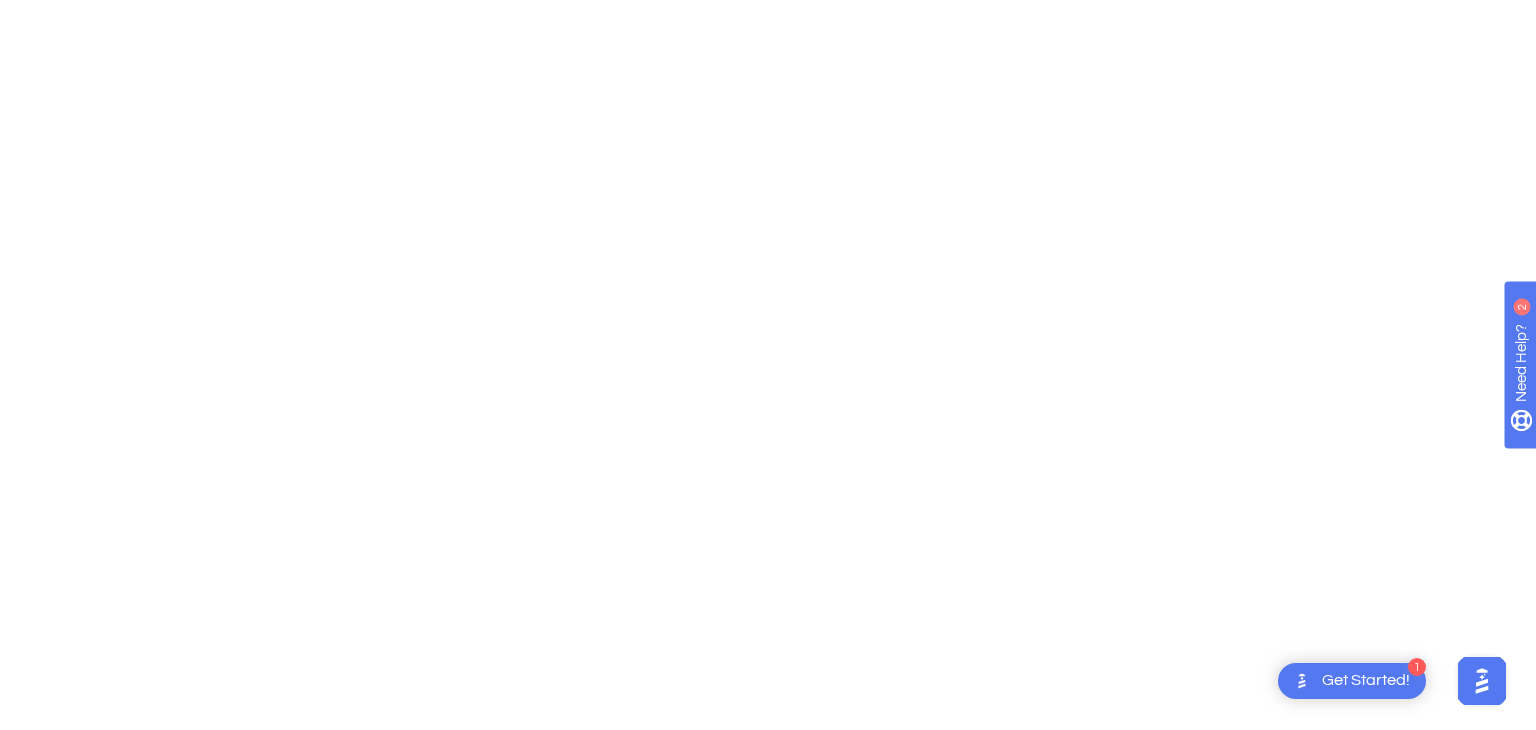 scroll, scrollTop: 0, scrollLeft: 0, axis: both 